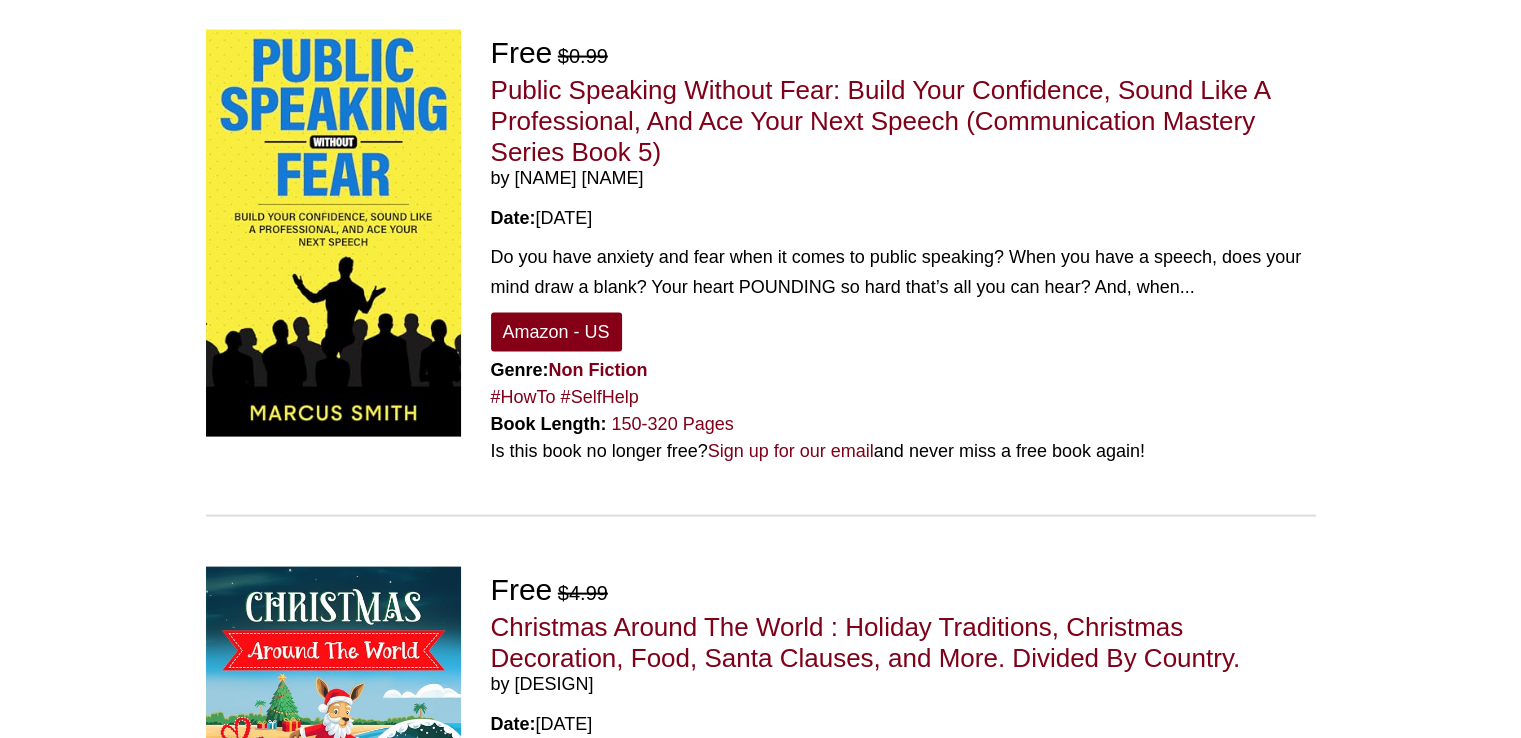 scroll, scrollTop: 4400, scrollLeft: 0, axis: vertical 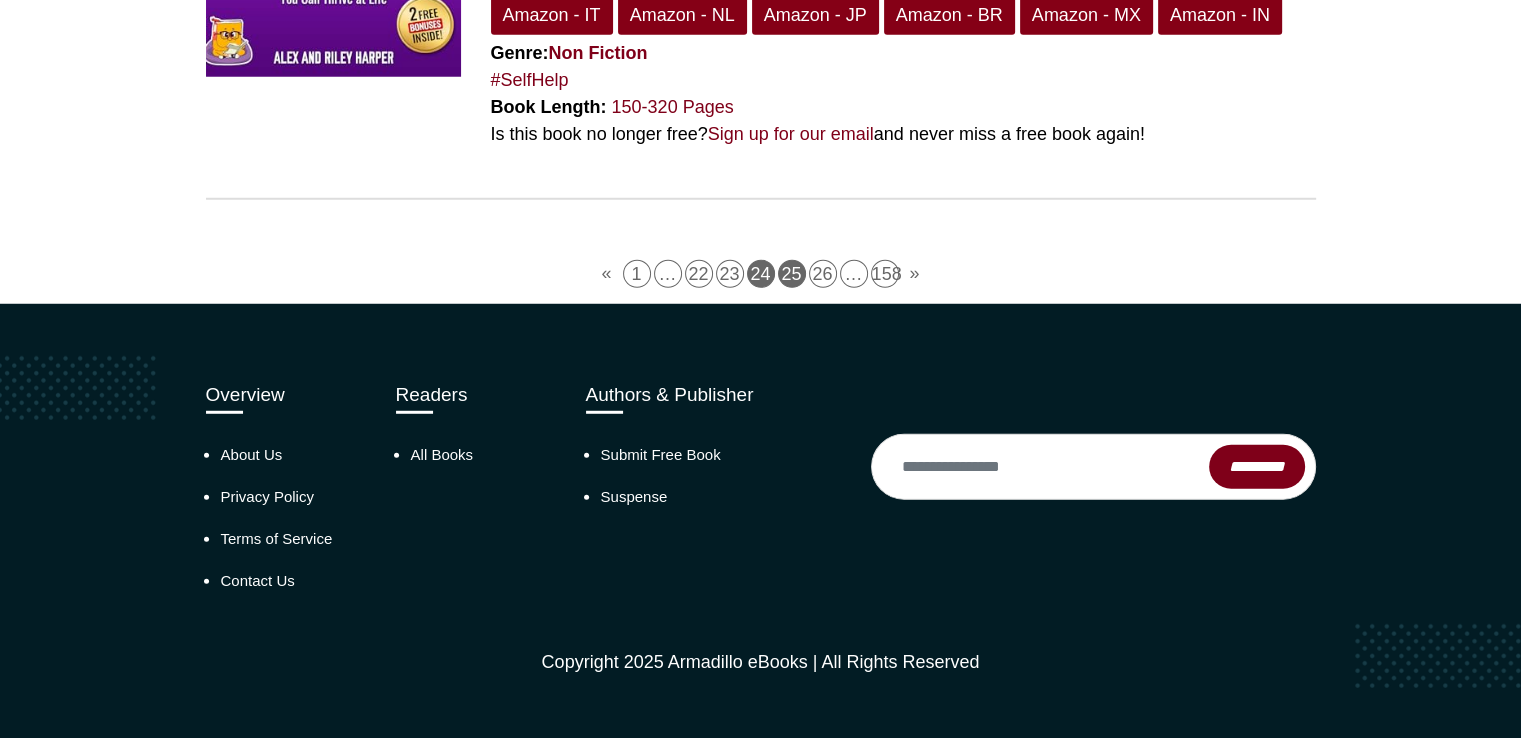 click on "25" at bounding box center (792, 274) 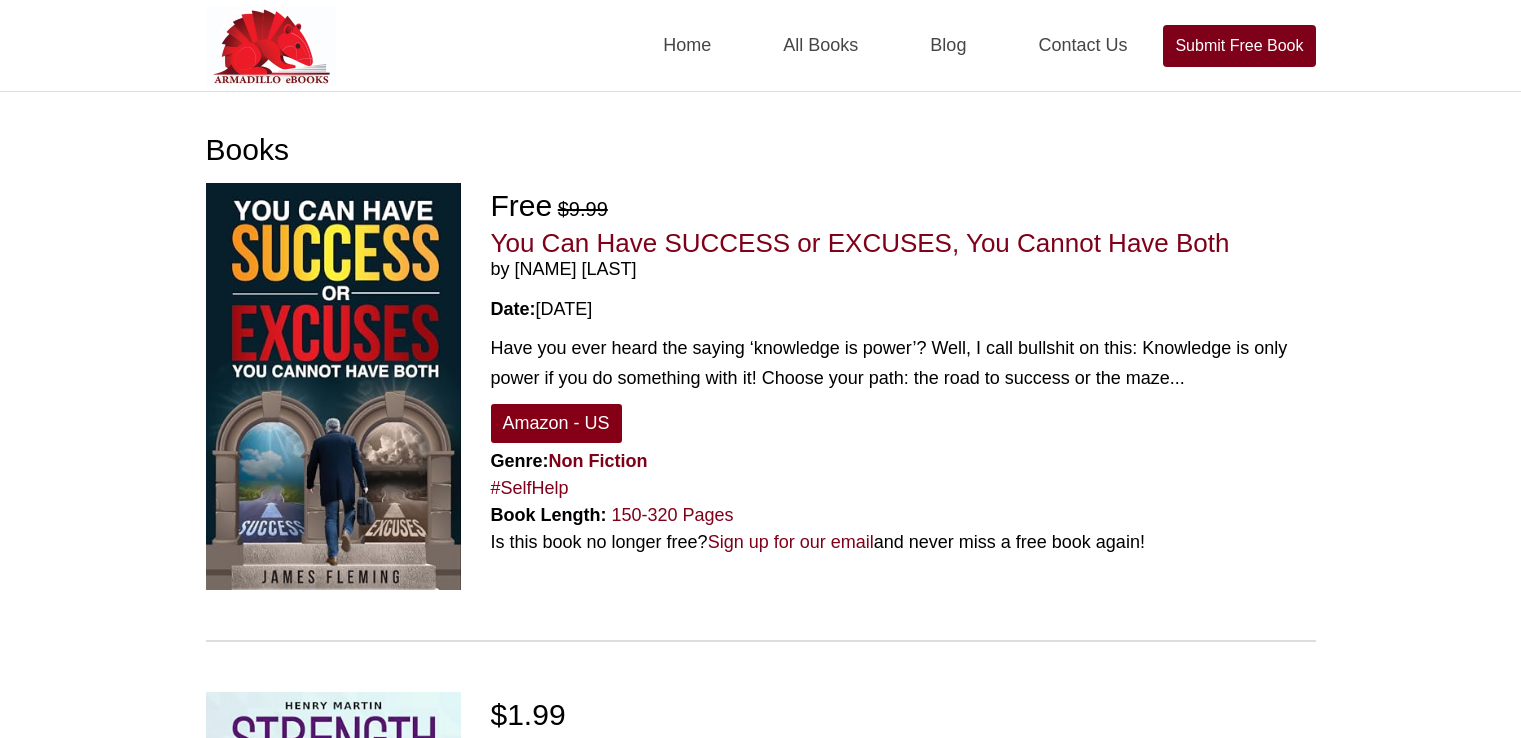 scroll, scrollTop: 0, scrollLeft: 0, axis: both 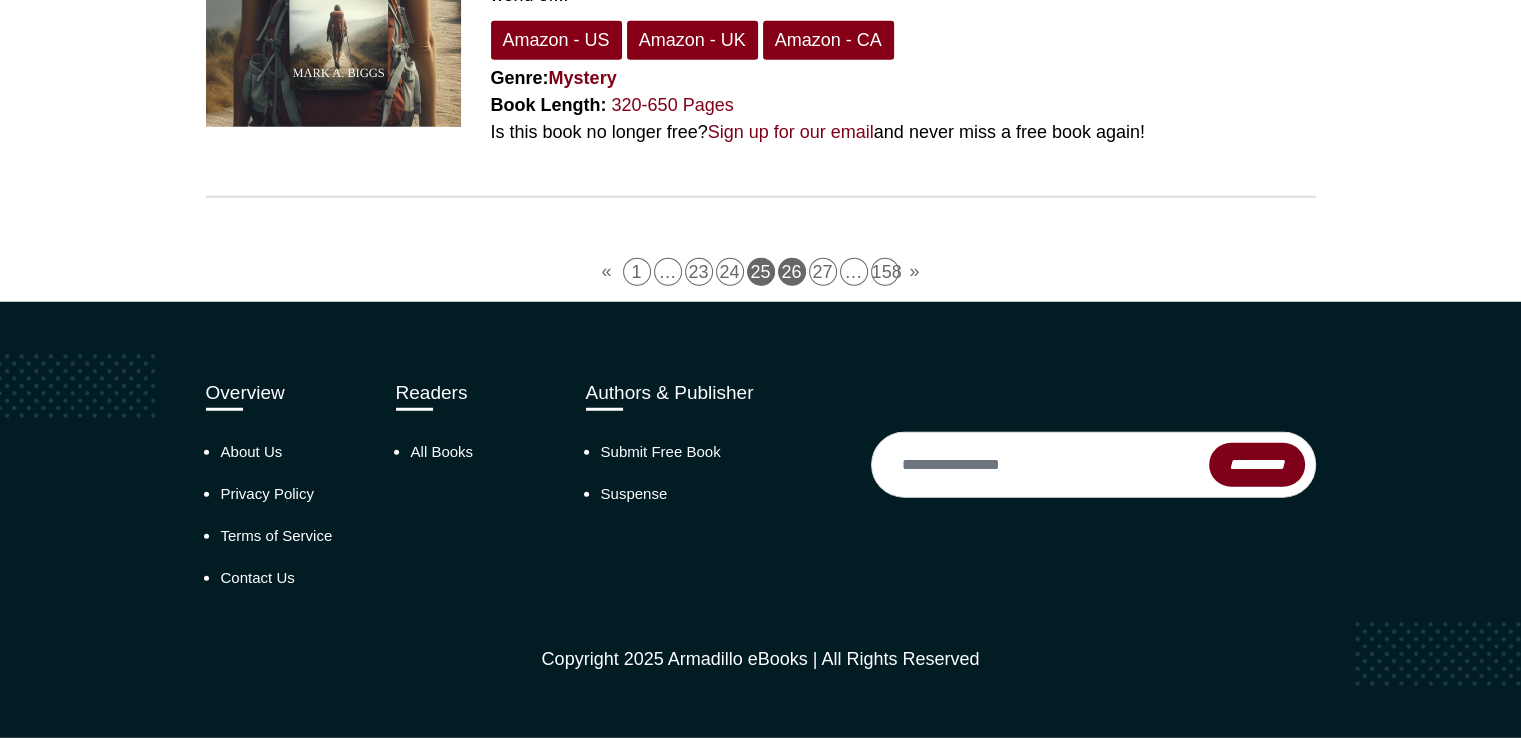 click on "26" at bounding box center (792, 272) 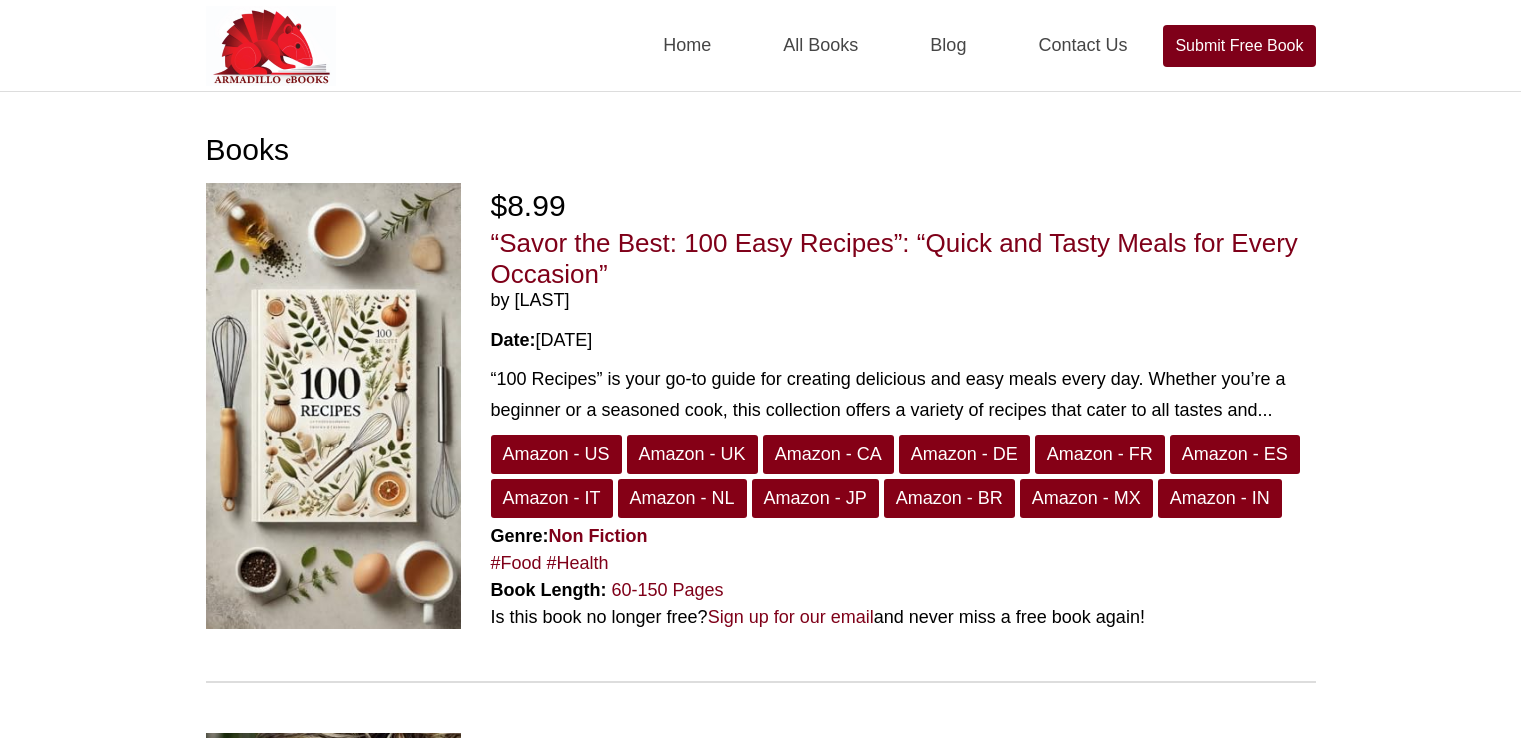 scroll, scrollTop: 0, scrollLeft: 0, axis: both 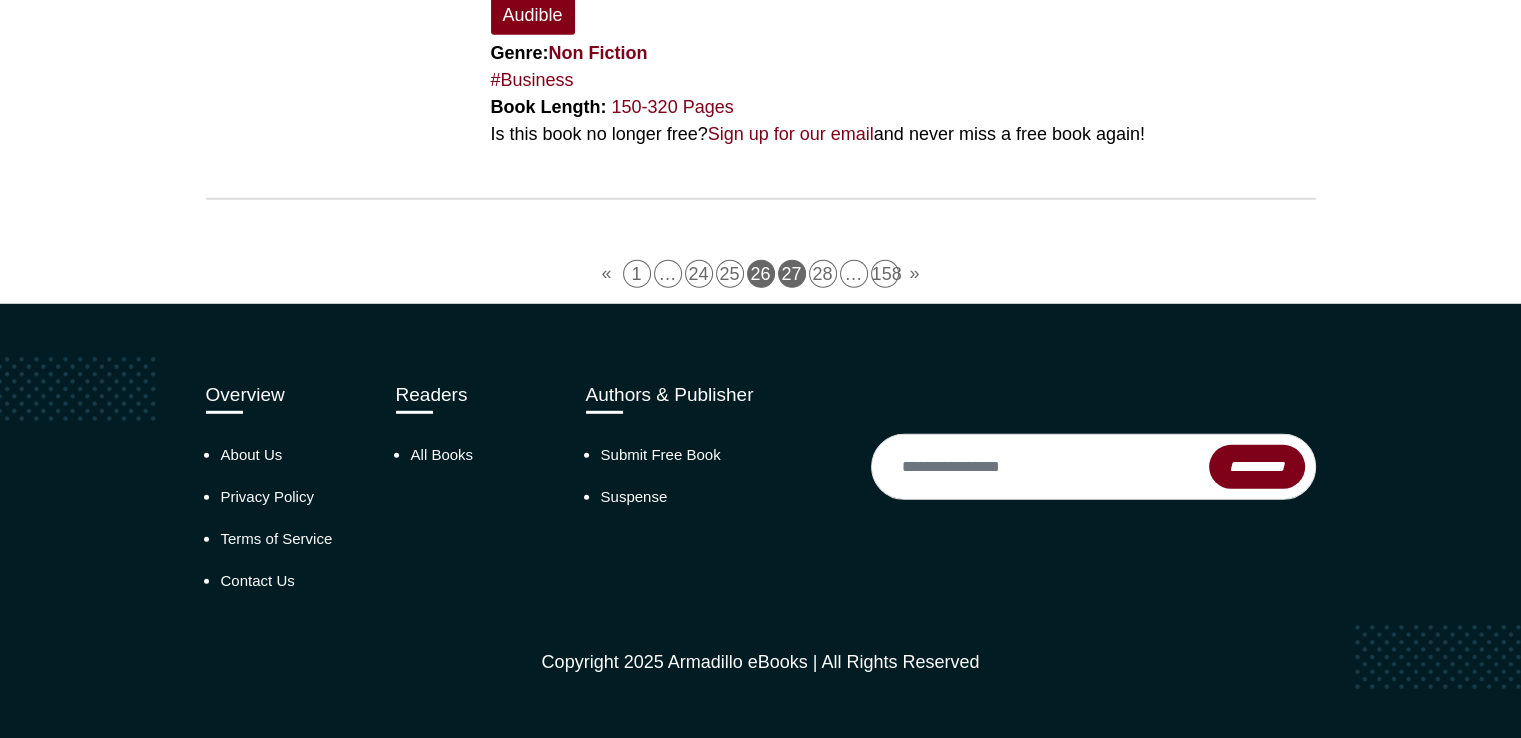 click on "27" at bounding box center (792, 274) 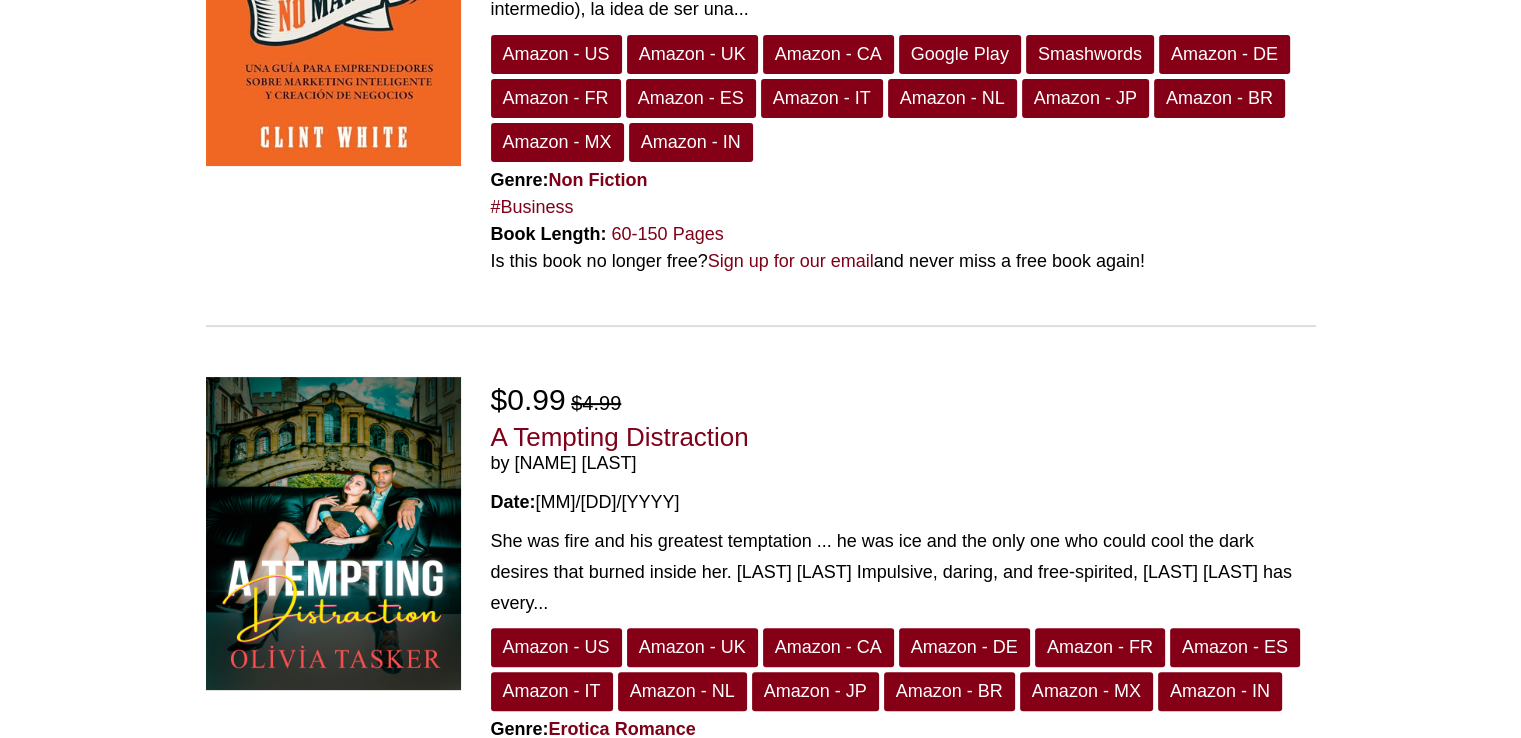 scroll, scrollTop: 0, scrollLeft: 0, axis: both 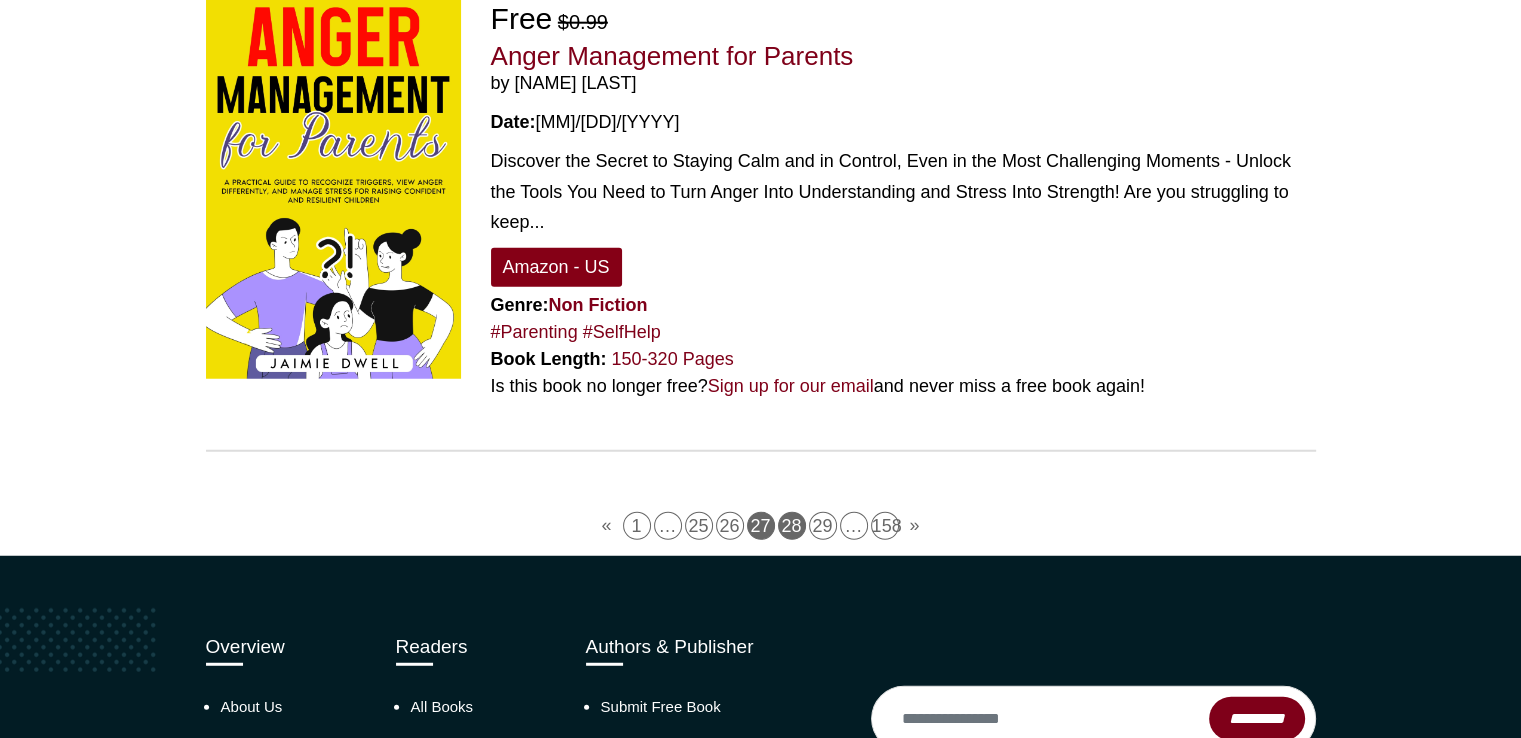 click on "28" at bounding box center [792, 526] 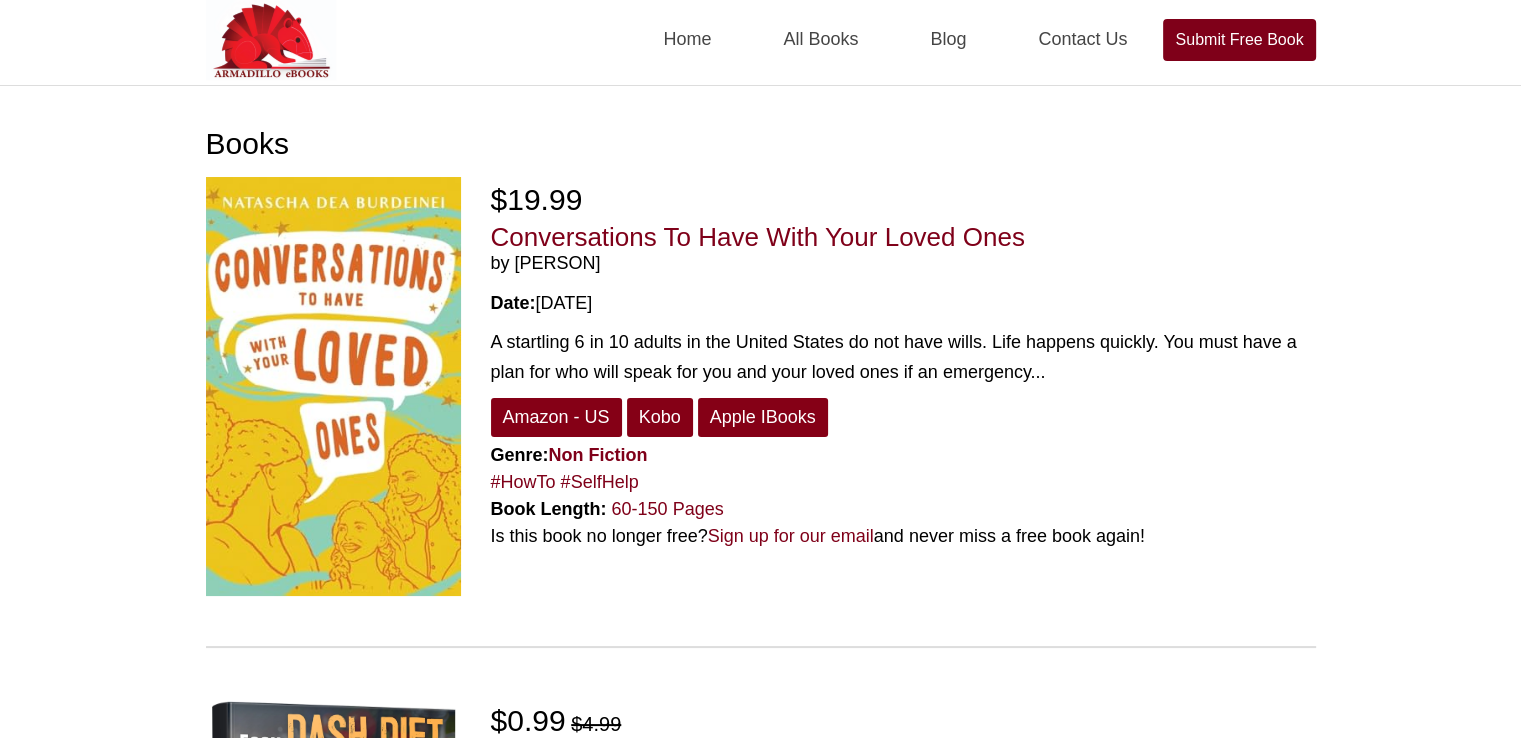 scroll, scrollTop: 0, scrollLeft: 0, axis: both 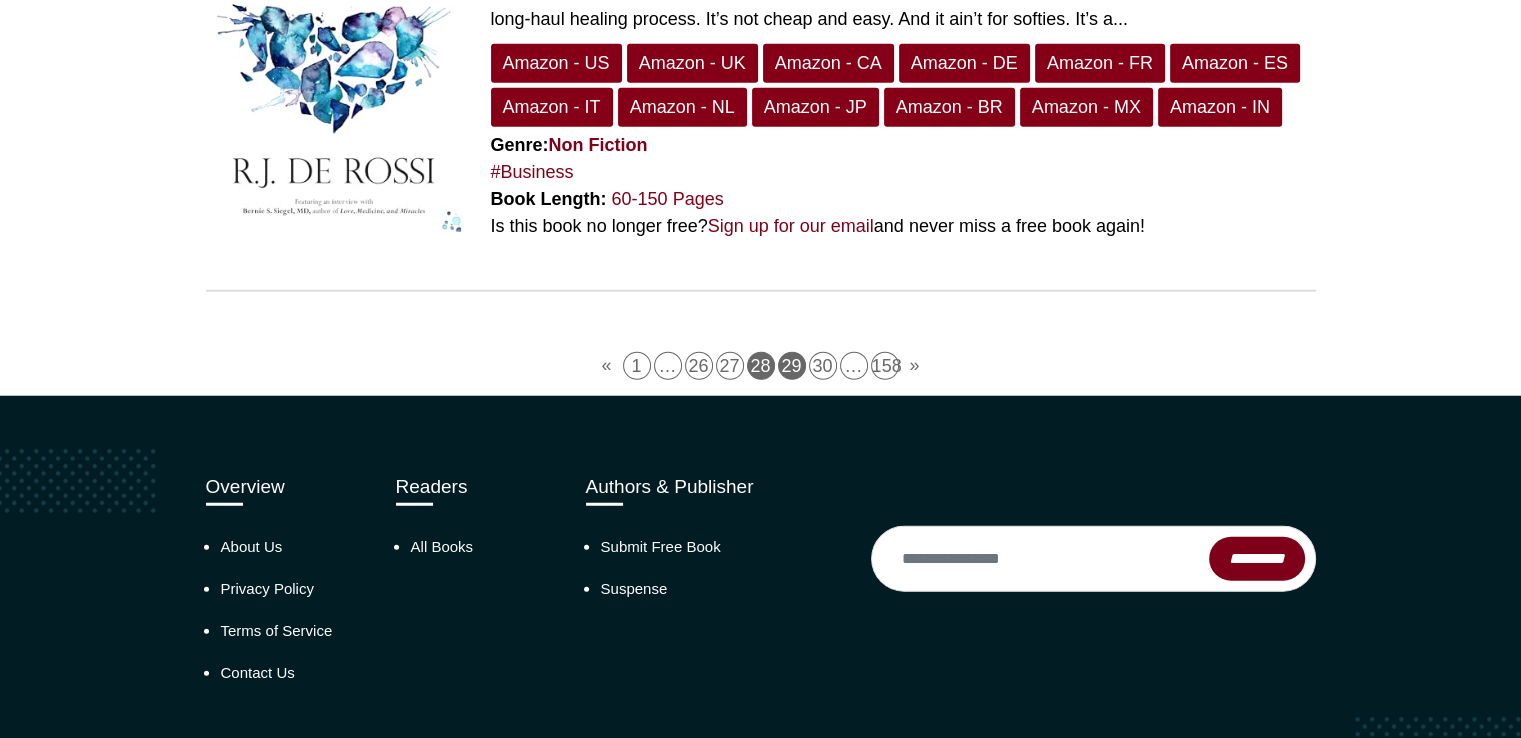 click on "29" at bounding box center (792, 366) 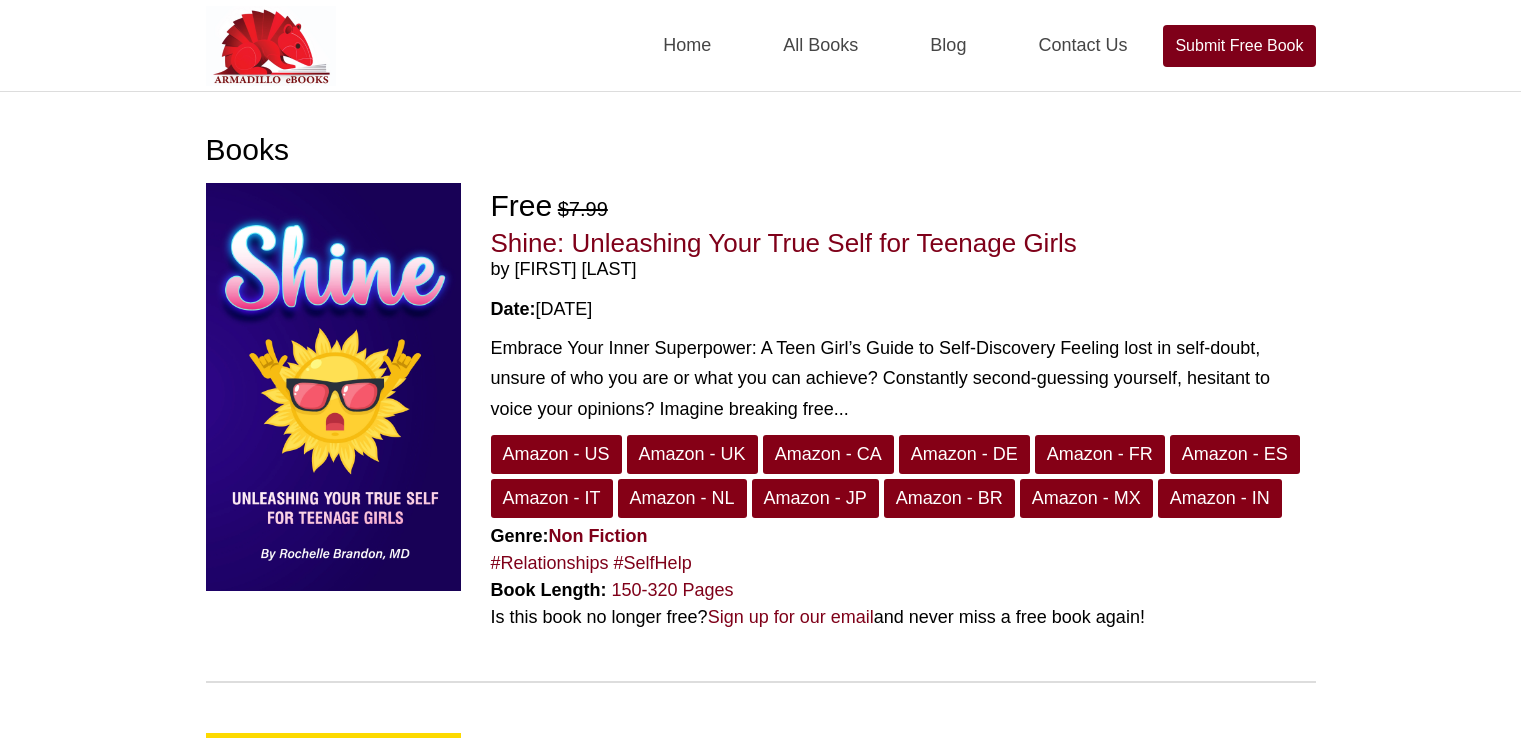 scroll, scrollTop: 0, scrollLeft: 0, axis: both 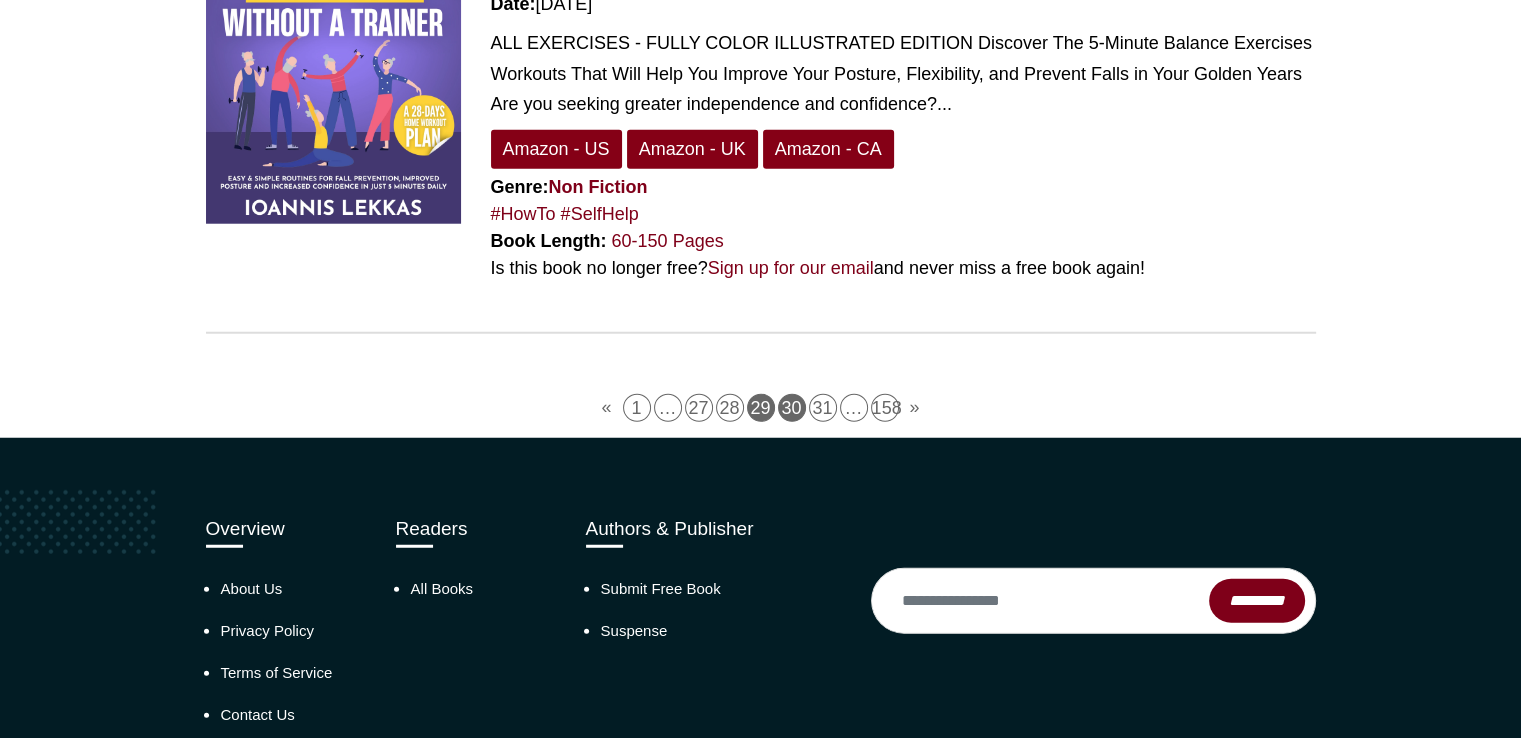 click on "30" at bounding box center (792, 408) 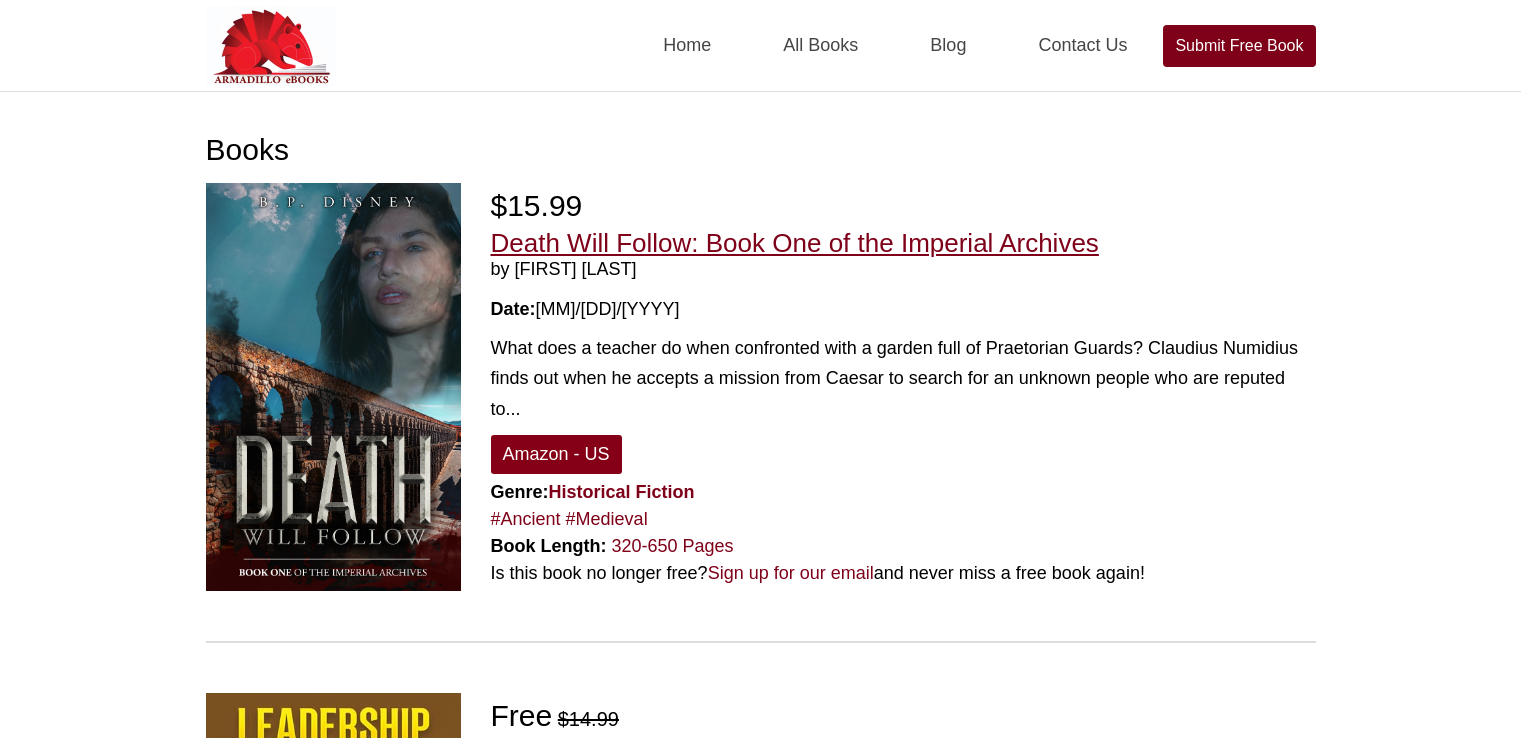 scroll, scrollTop: 0, scrollLeft: 0, axis: both 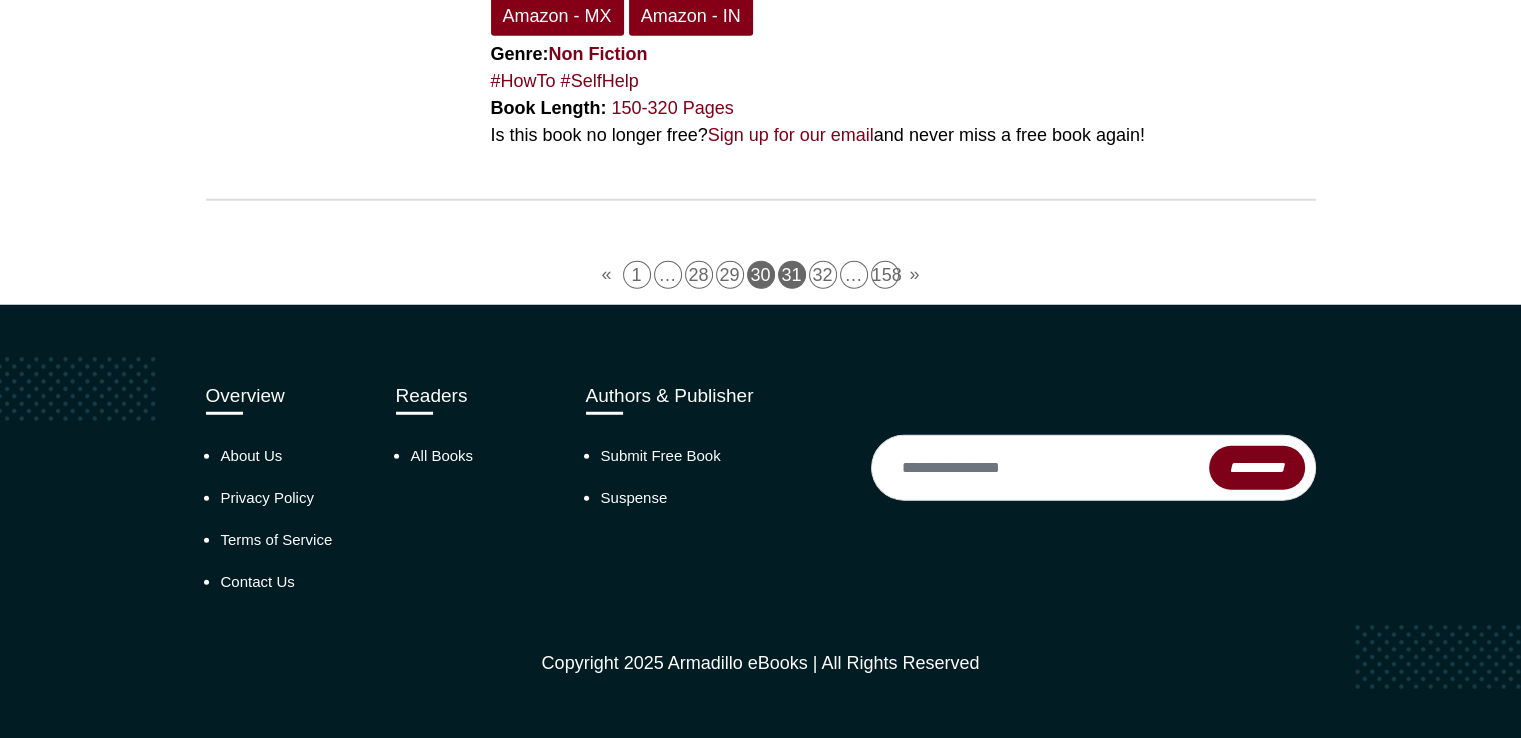 click on "31" at bounding box center (792, 275) 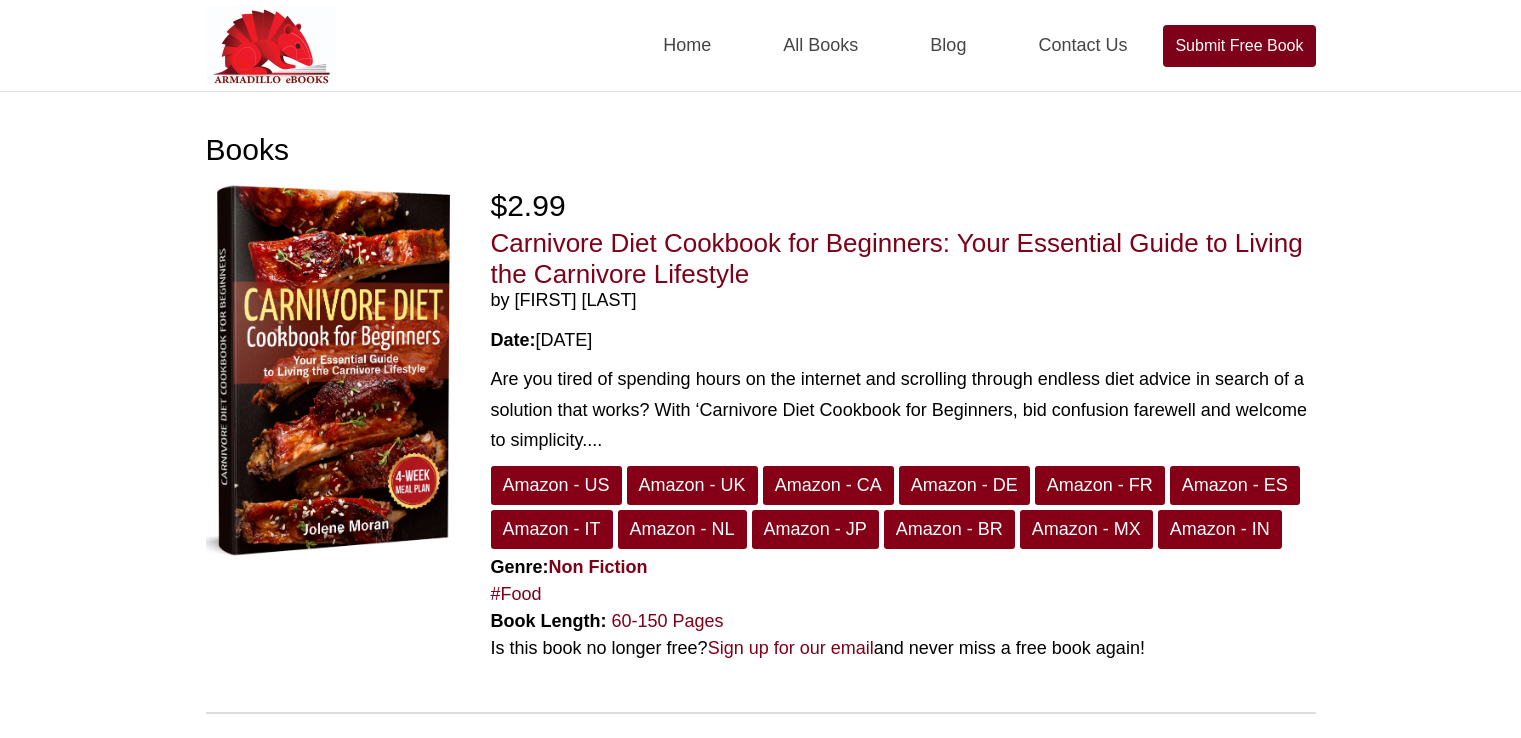 scroll, scrollTop: 0, scrollLeft: 0, axis: both 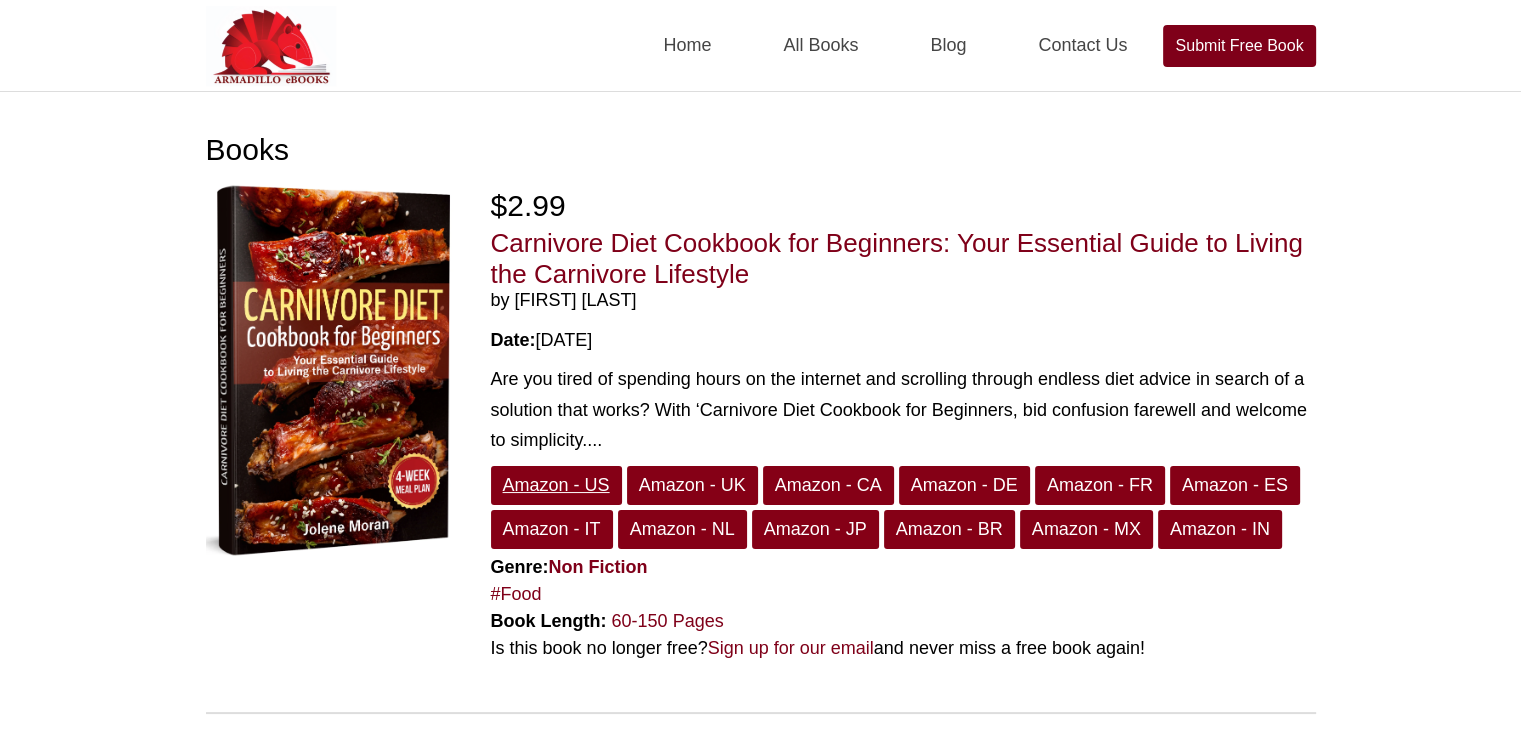 click on "Amazon - US" at bounding box center (556, 485) 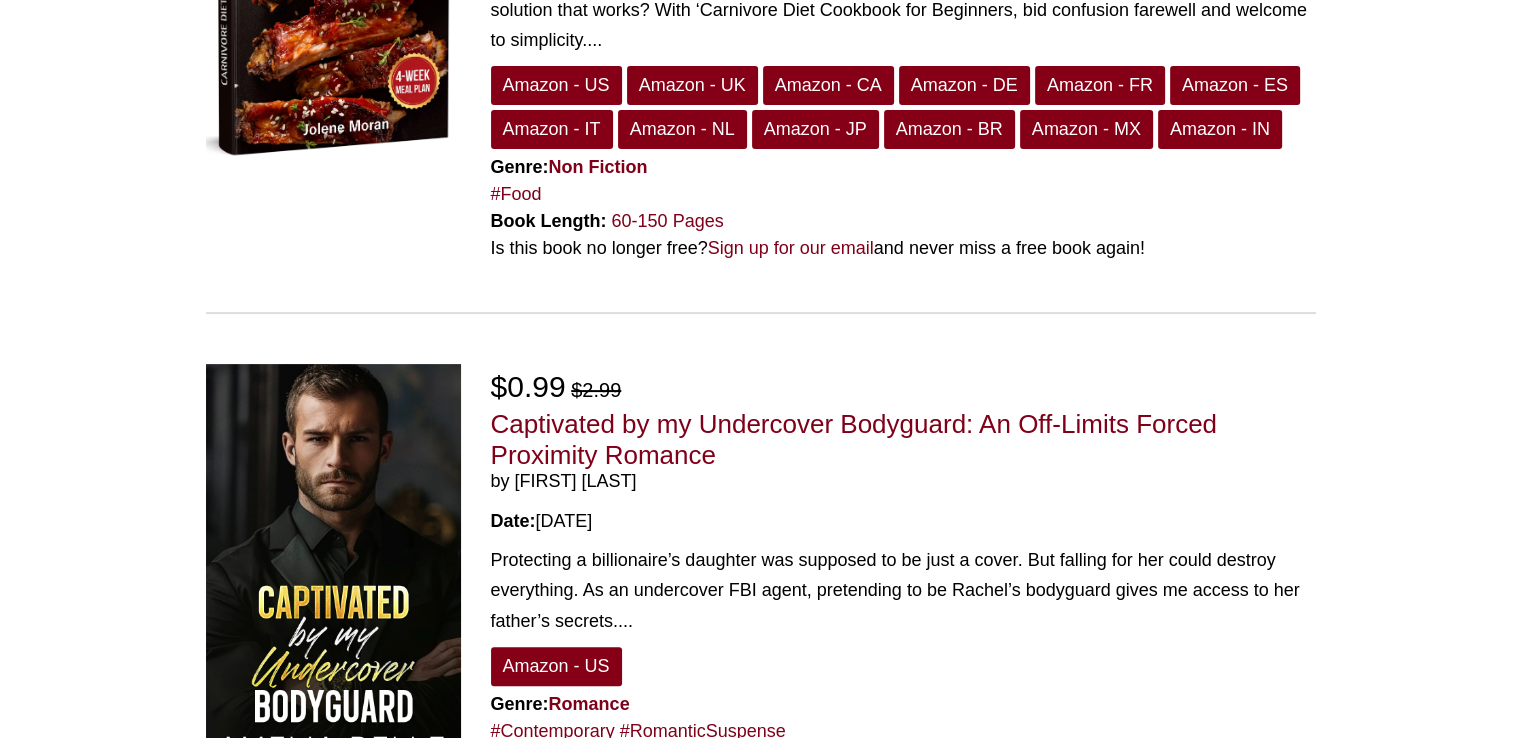 scroll, scrollTop: 800, scrollLeft: 0, axis: vertical 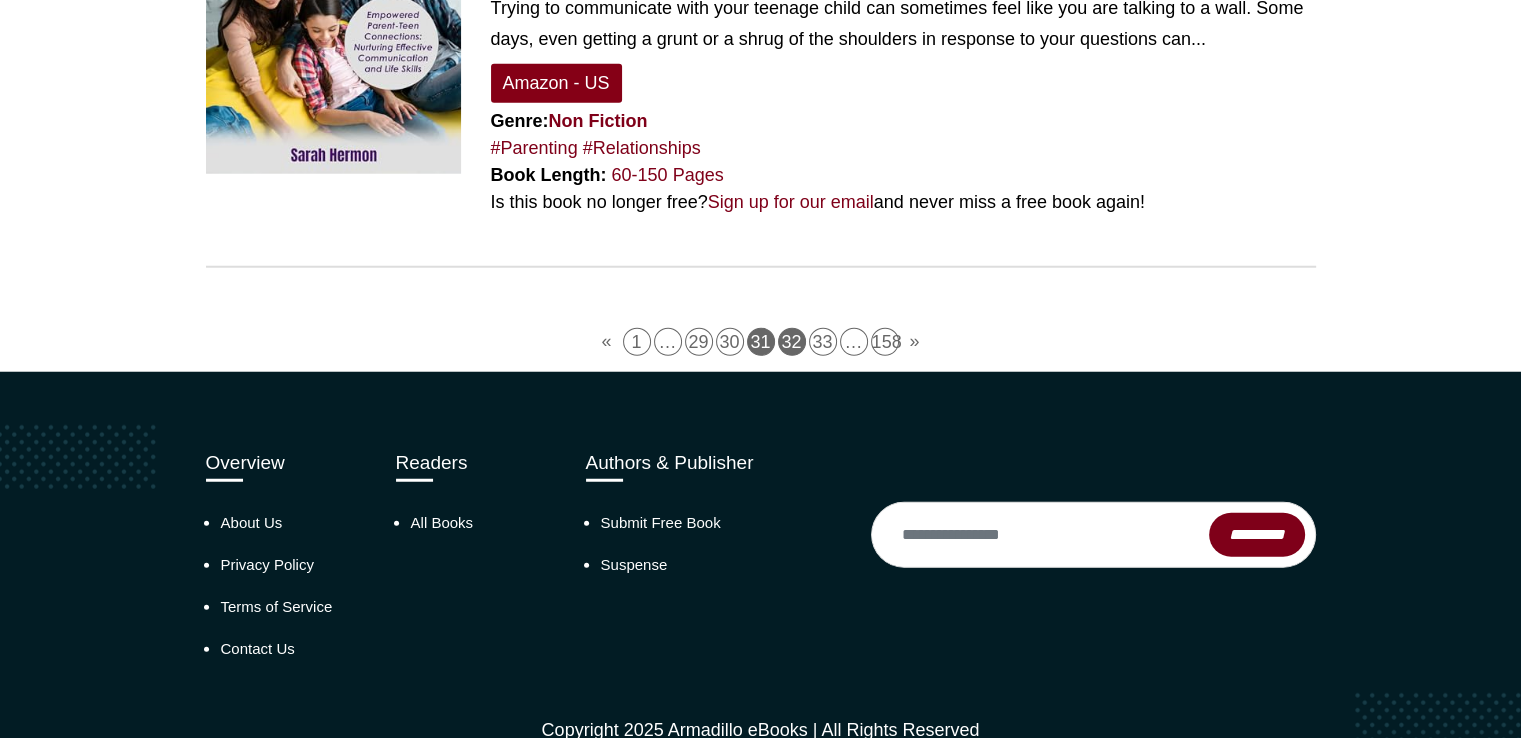 click on "32" at bounding box center [792, 342] 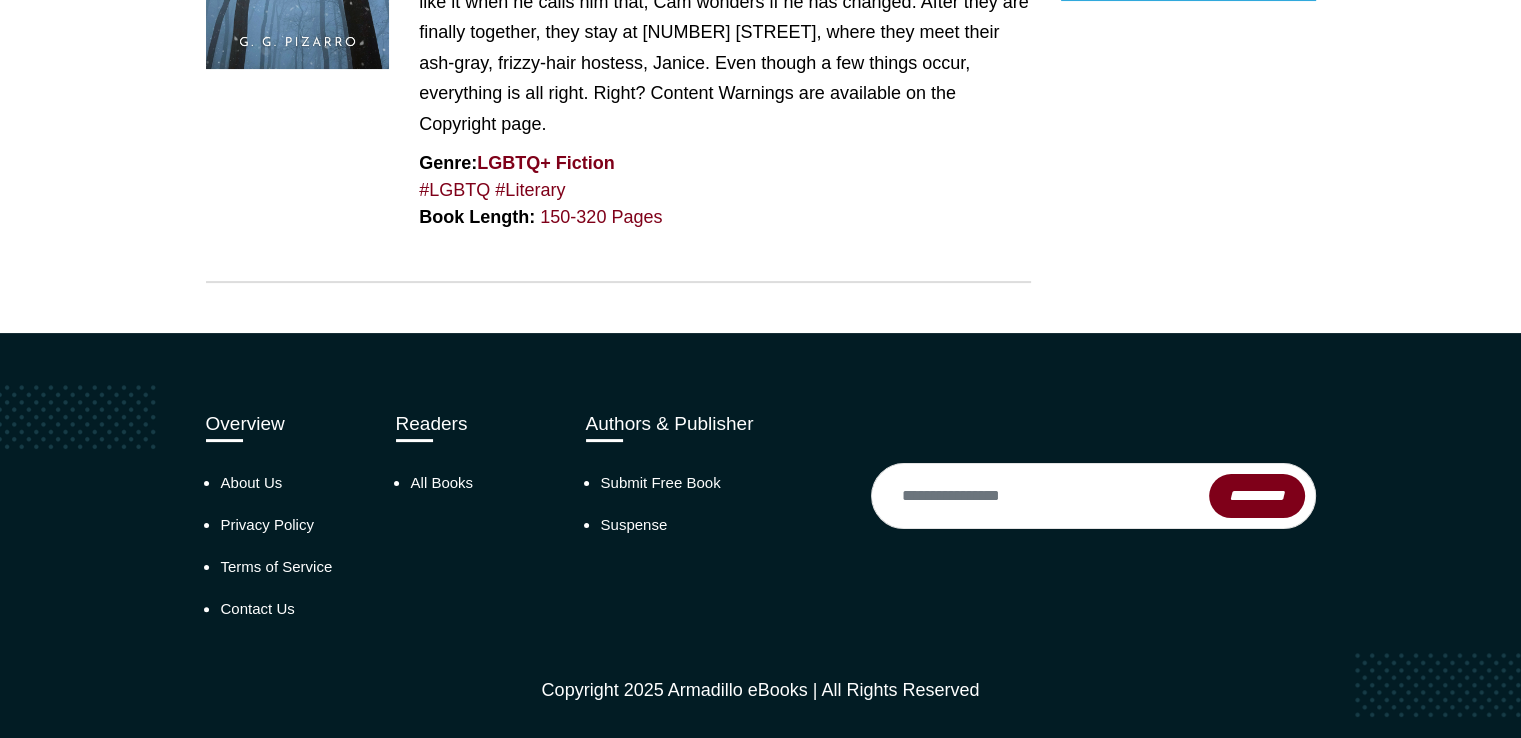 scroll, scrollTop: 0, scrollLeft: 0, axis: both 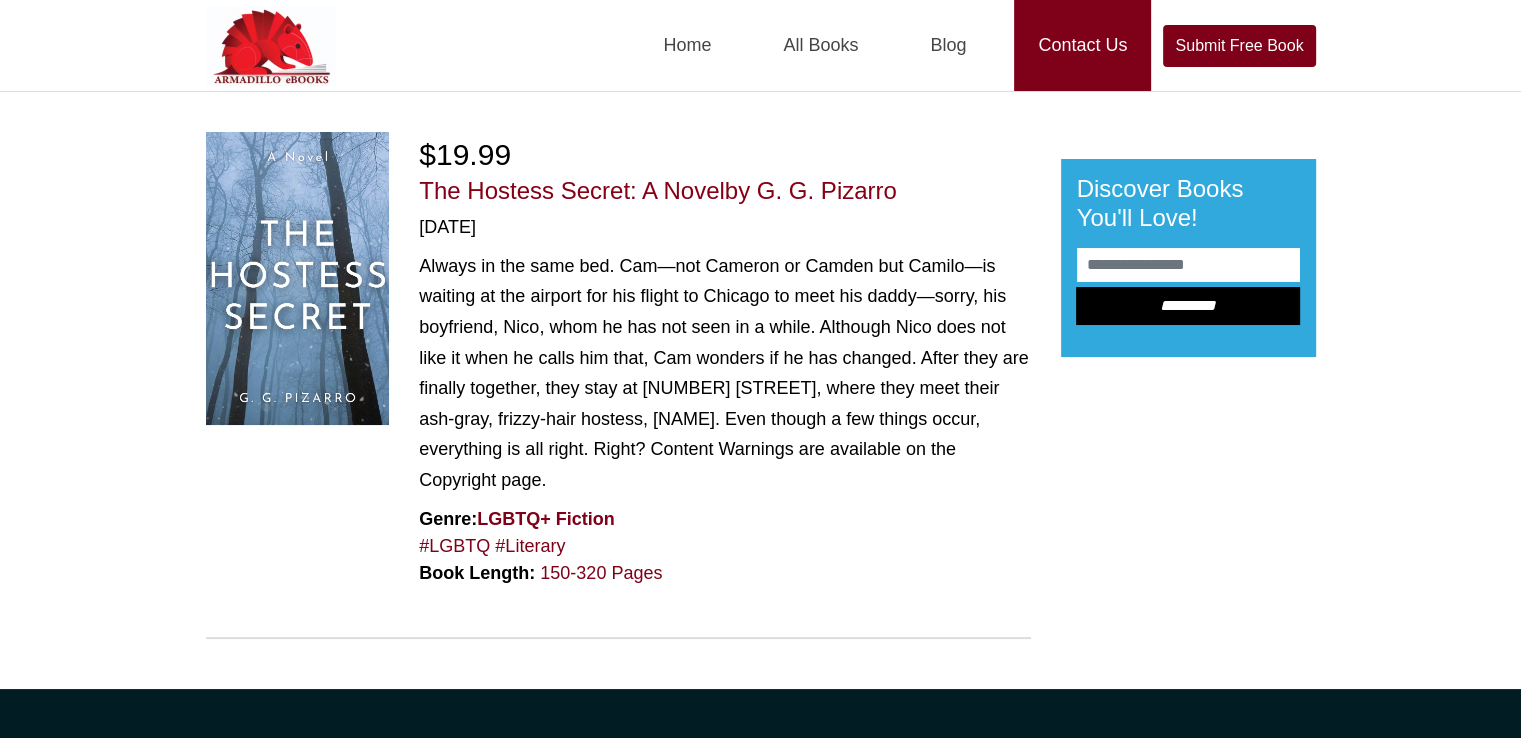 drag, startPoint x: 1072, startPoint y: 52, endPoint x: 1085, endPoint y: 57, distance: 13.928389 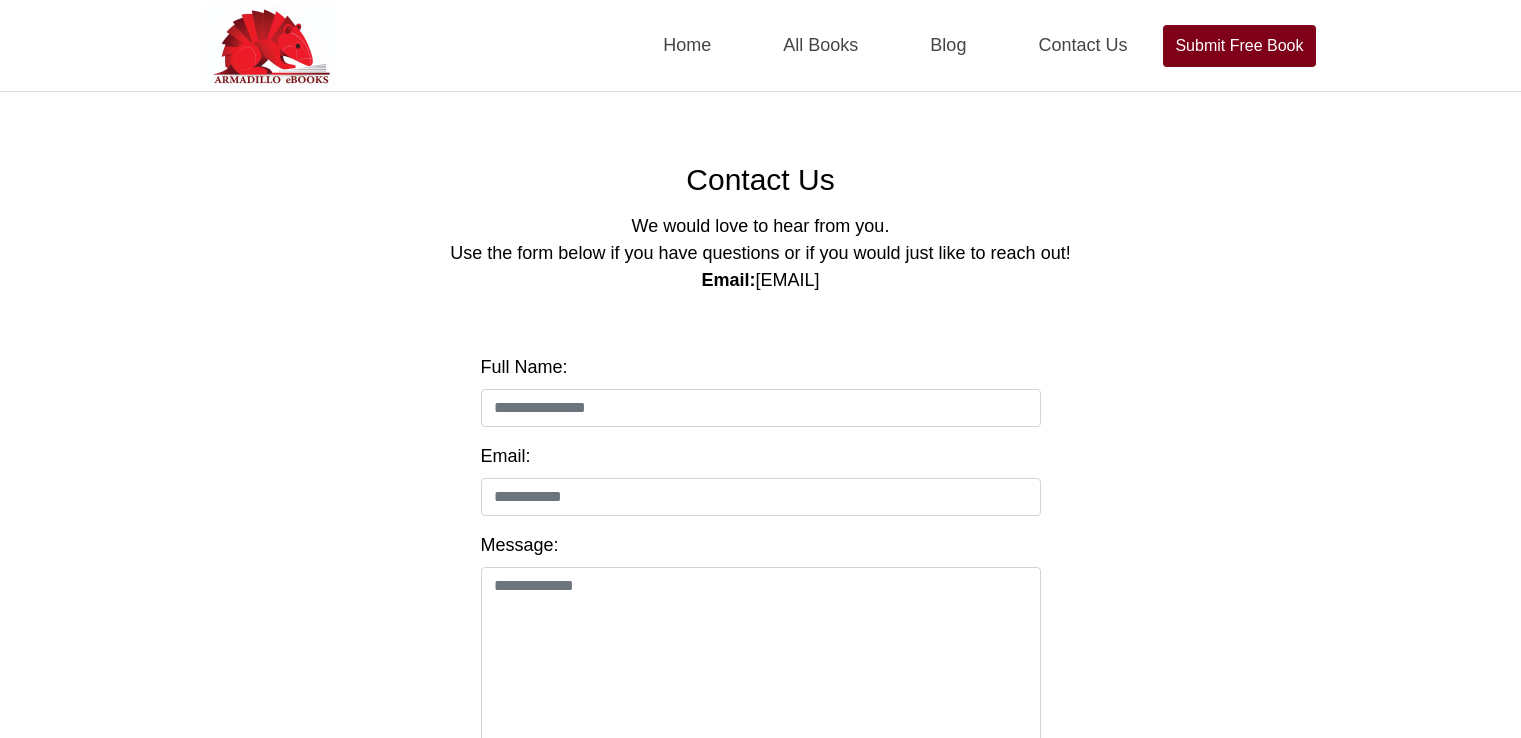 scroll, scrollTop: 0, scrollLeft: 0, axis: both 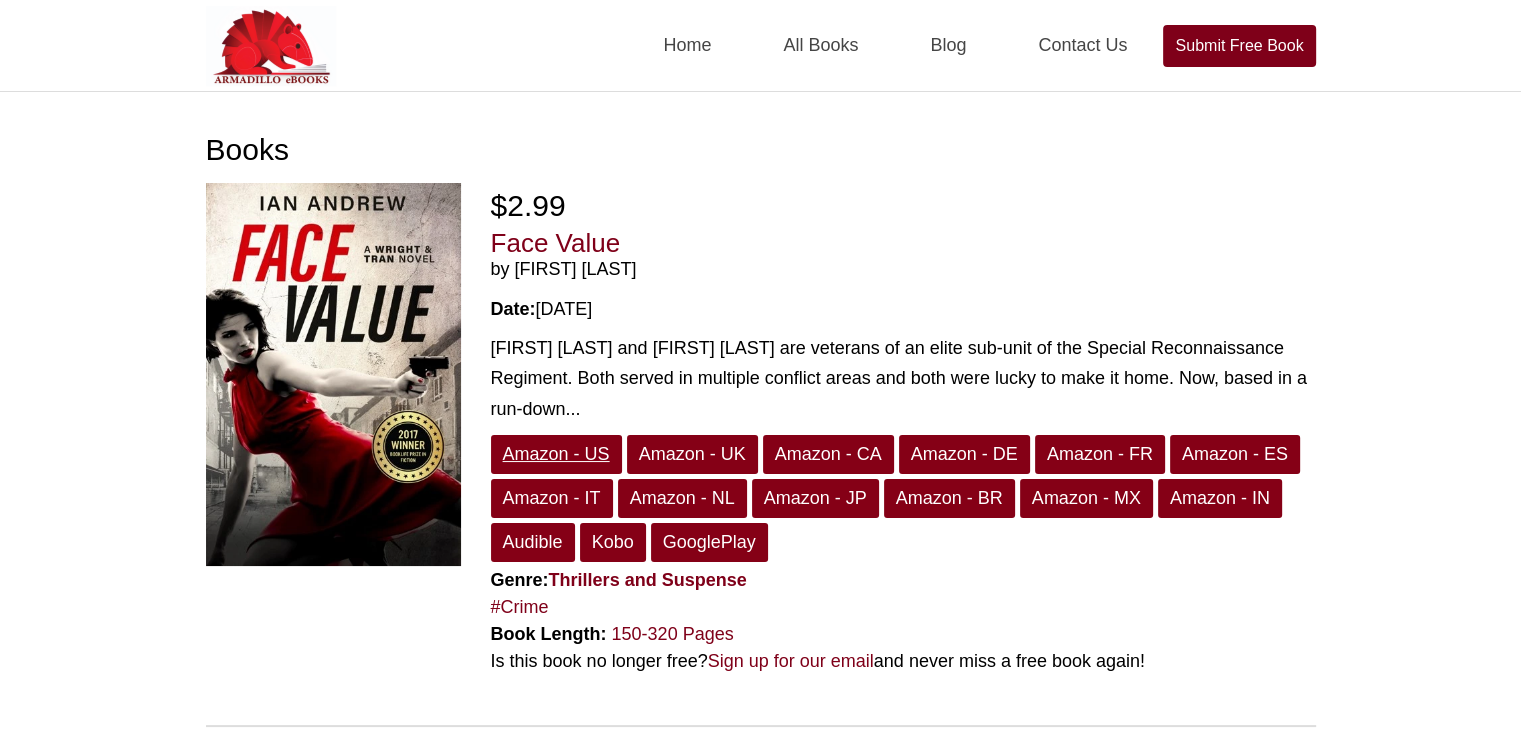 click on "Amazon - US" at bounding box center [556, 454] 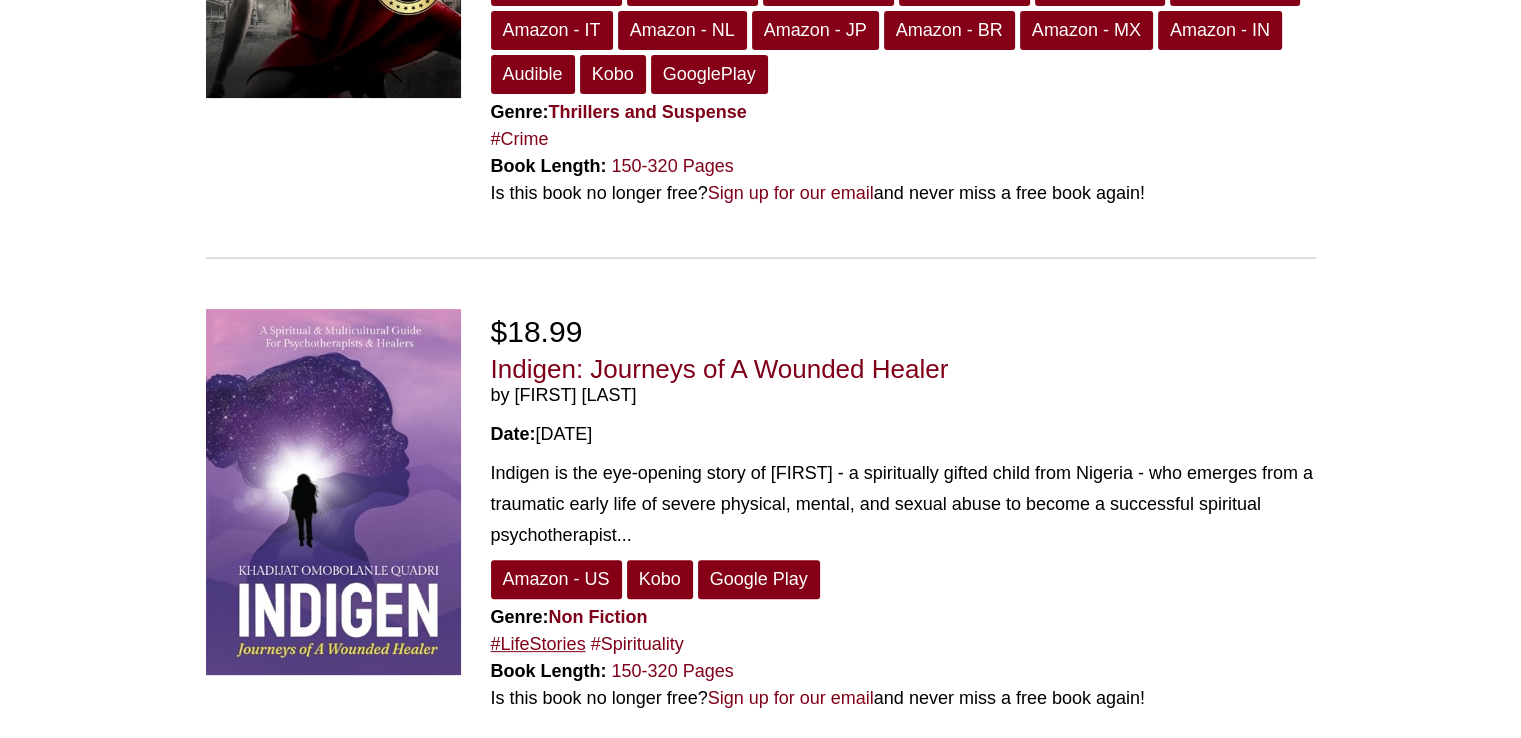 scroll, scrollTop: 0, scrollLeft: 0, axis: both 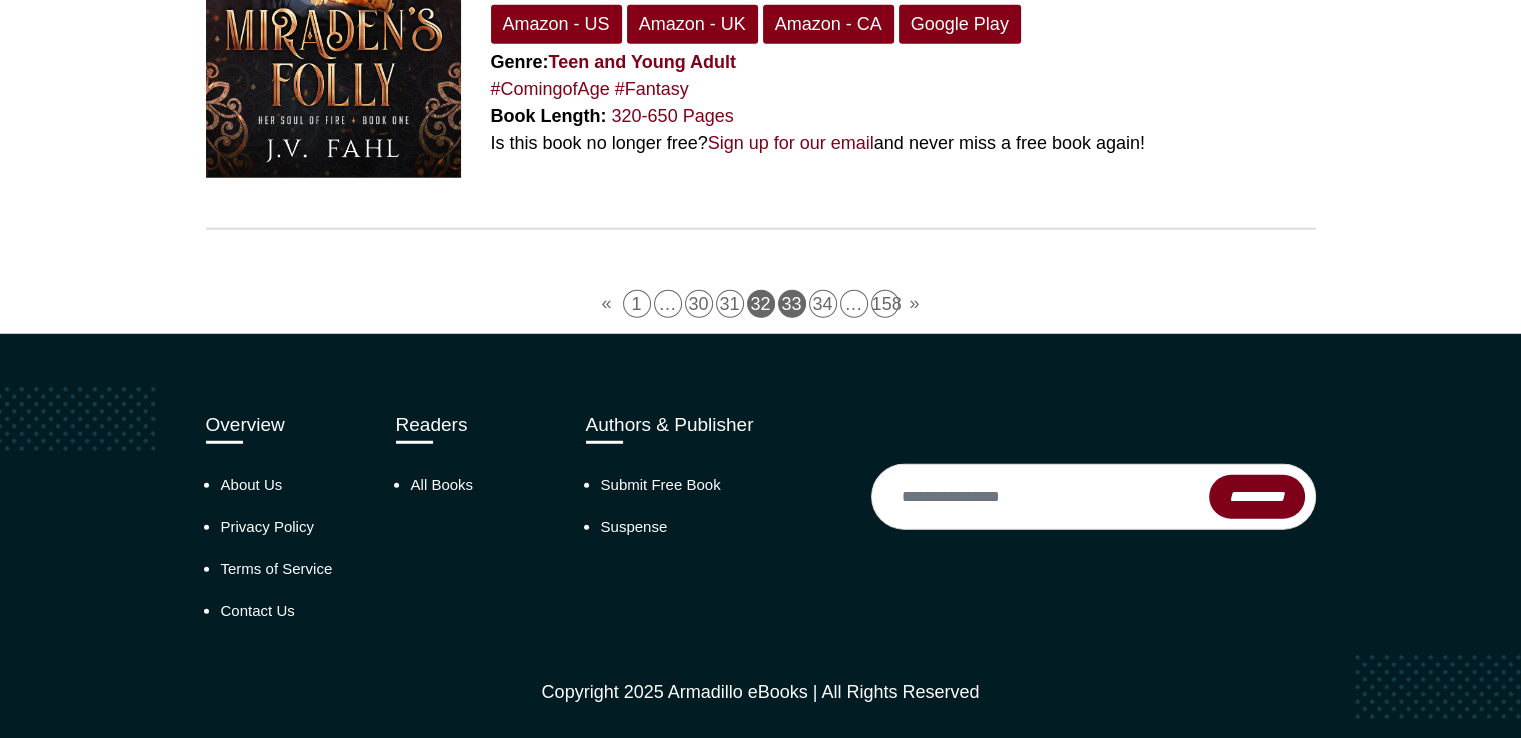click on "33" at bounding box center [792, 304] 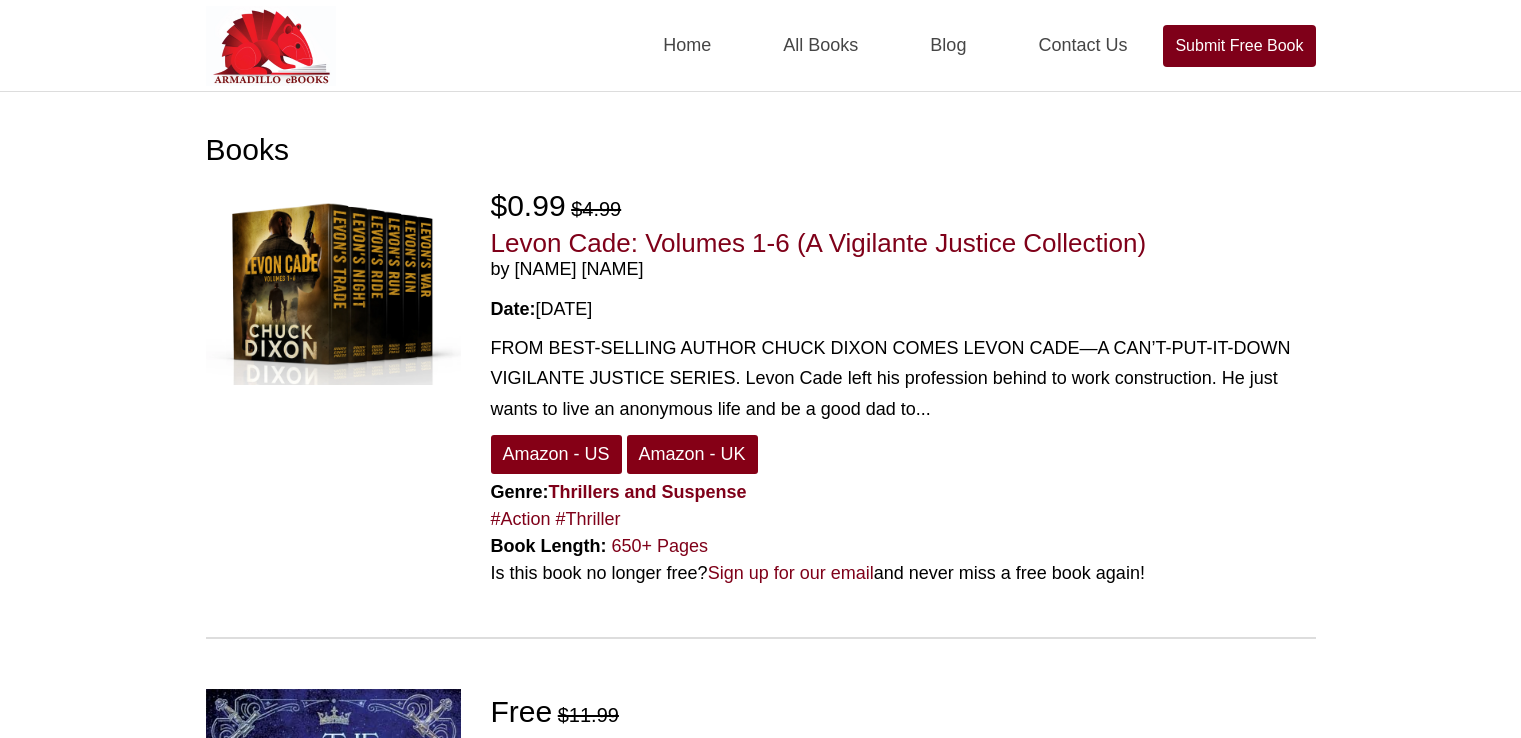 scroll, scrollTop: 0, scrollLeft: 0, axis: both 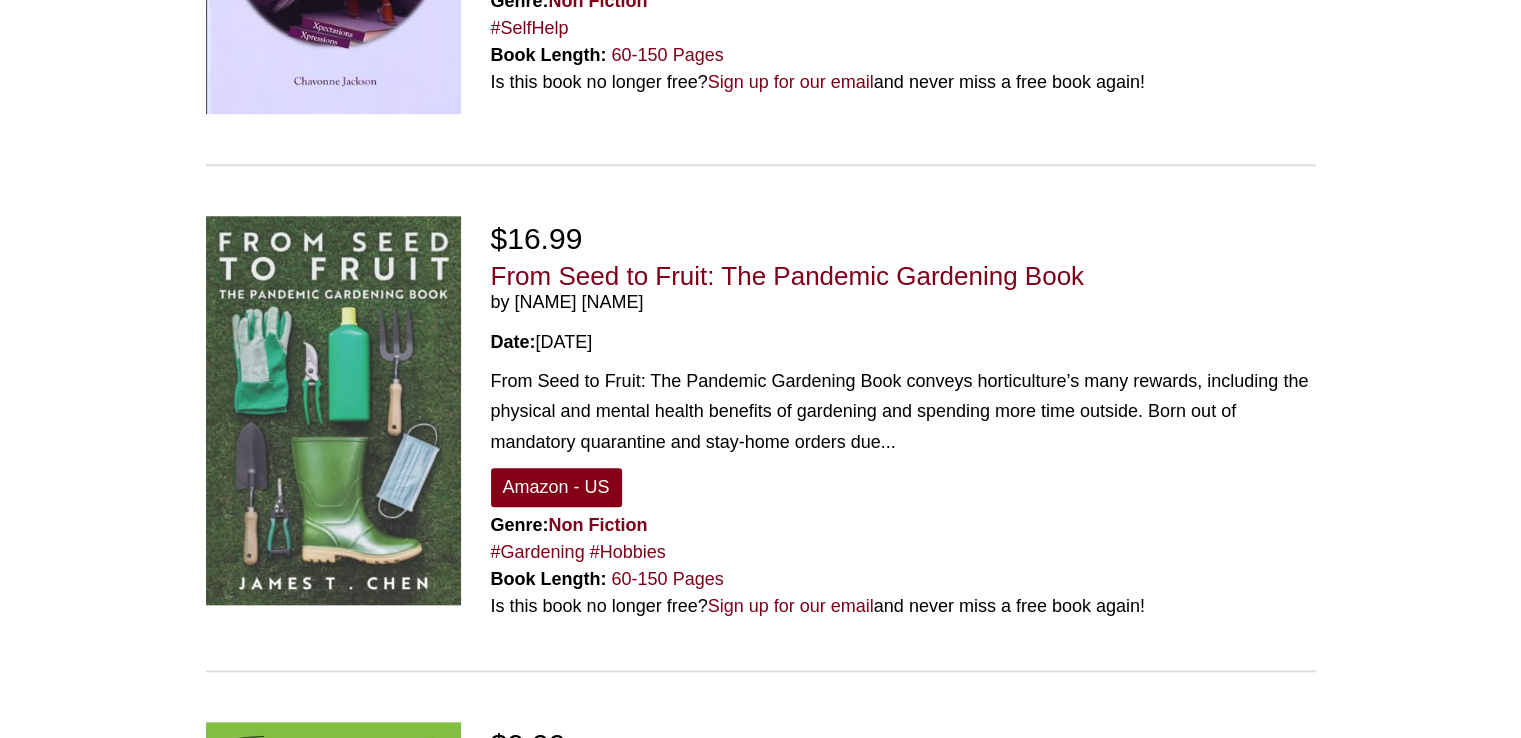 drag, startPoint x: 574, startPoint y: 485, endPoint x: 1184, endPoint y: 331, distance: 629.1391 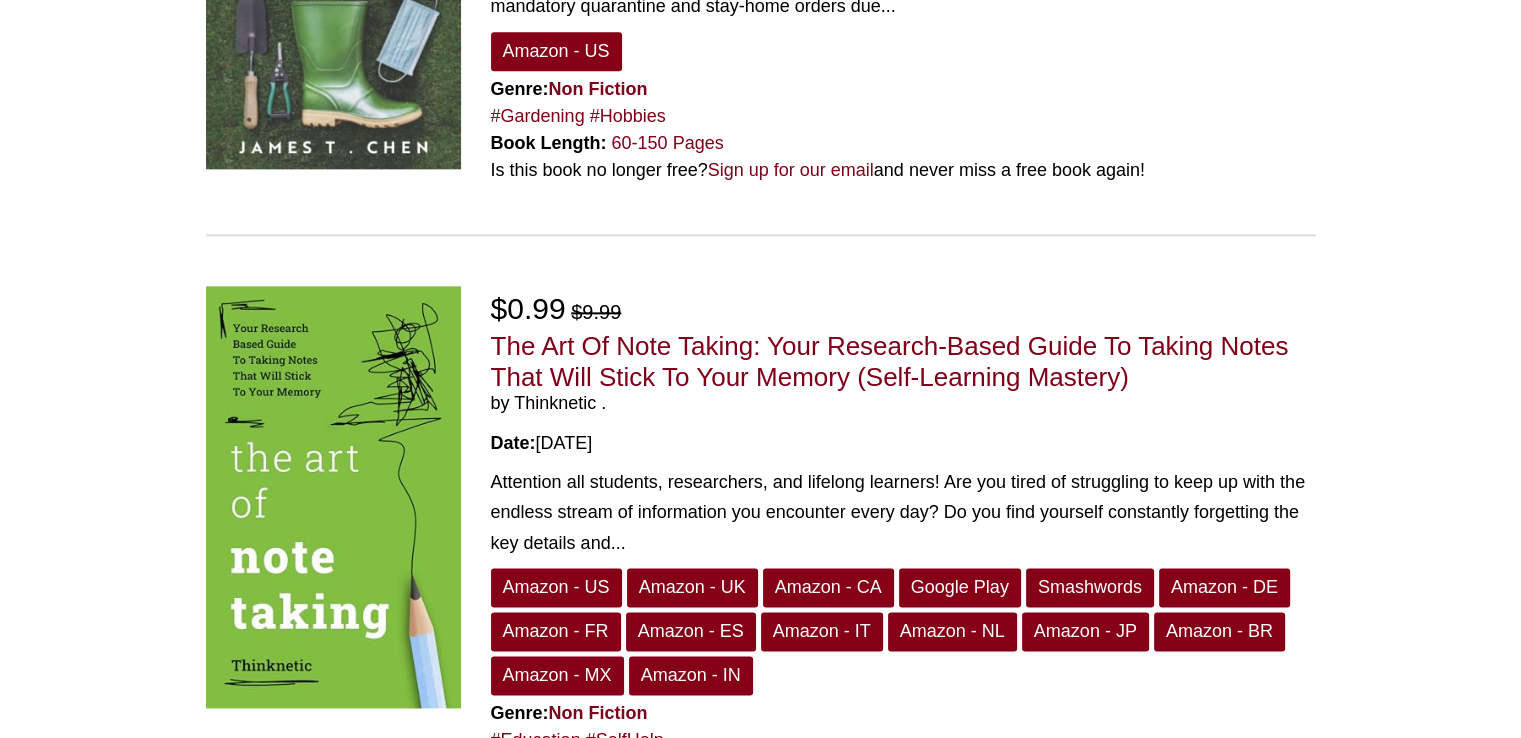 scroll, scrollTop: 2800, scrollLeft: 0, axis: vertical 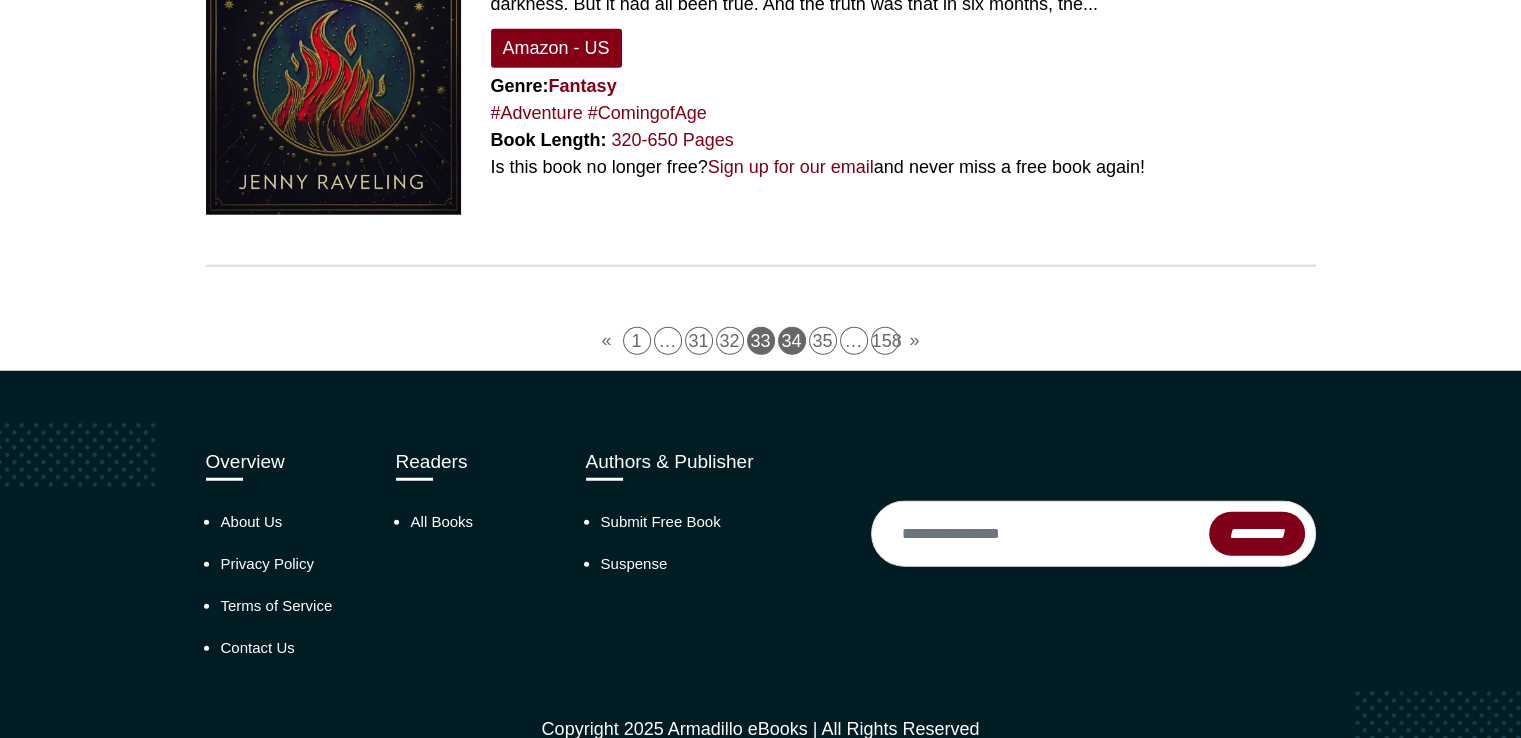click on "34" at bounding box center [792, 341] 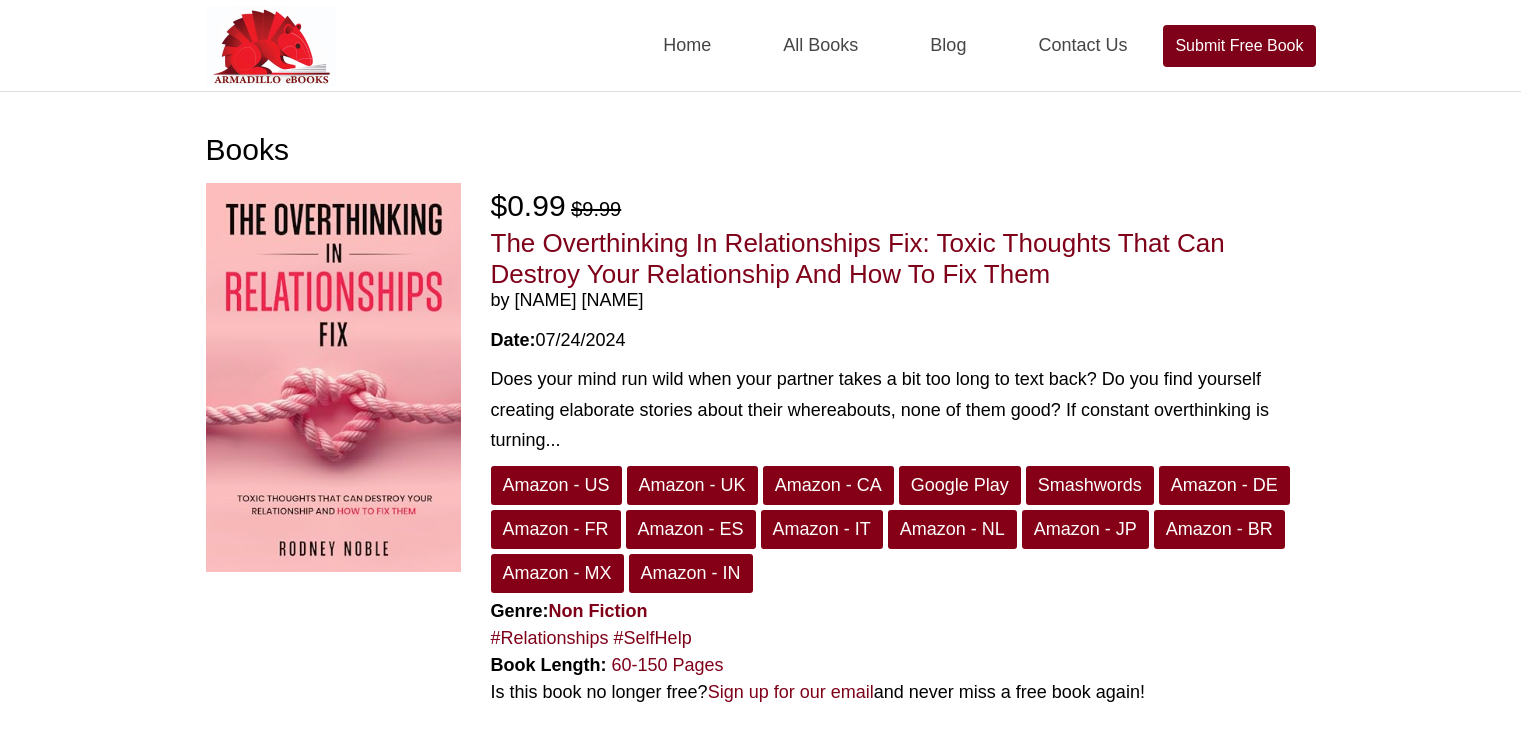 scroll, scrollTop: 0, scrollLeft: 0, axis: both 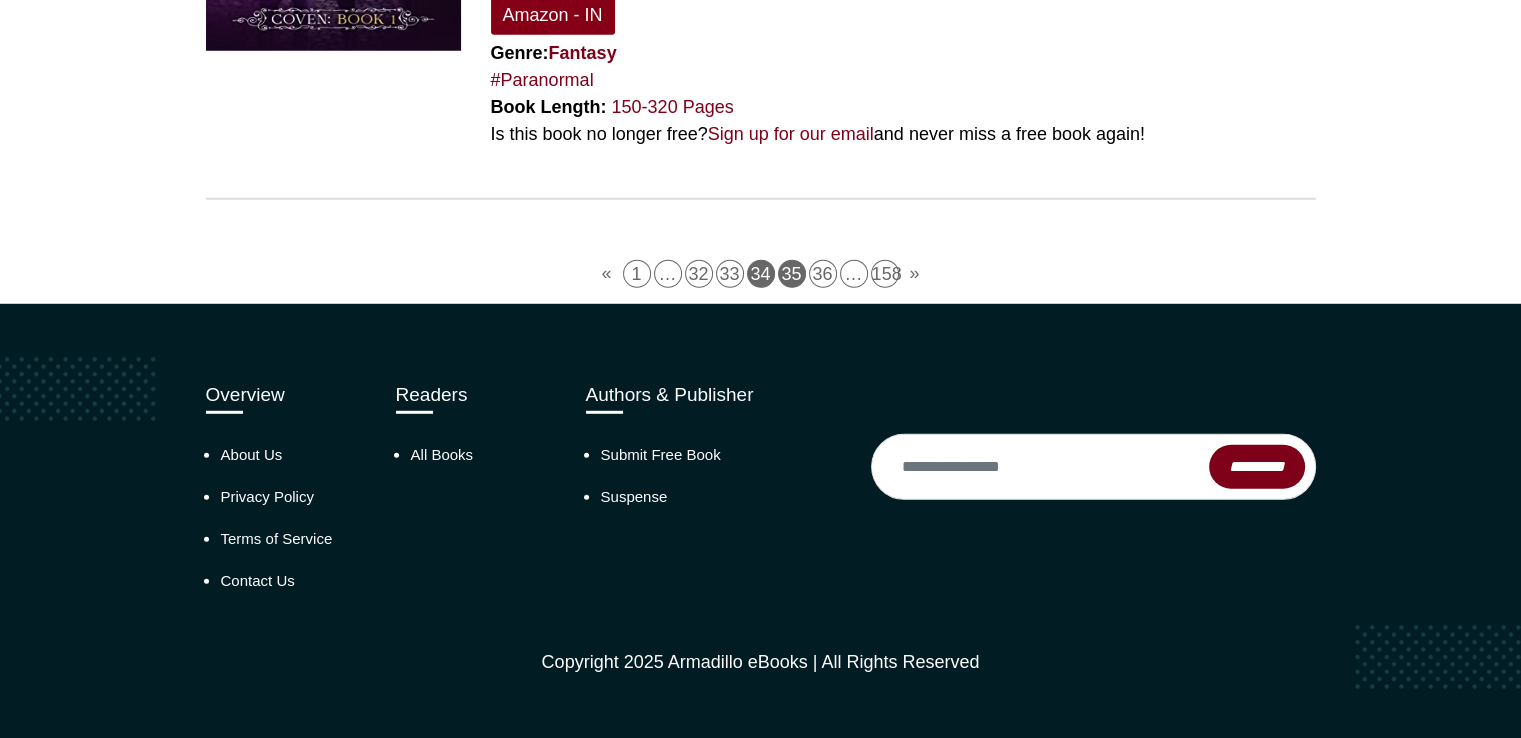 click on "35" at bounding box center [792, 274] 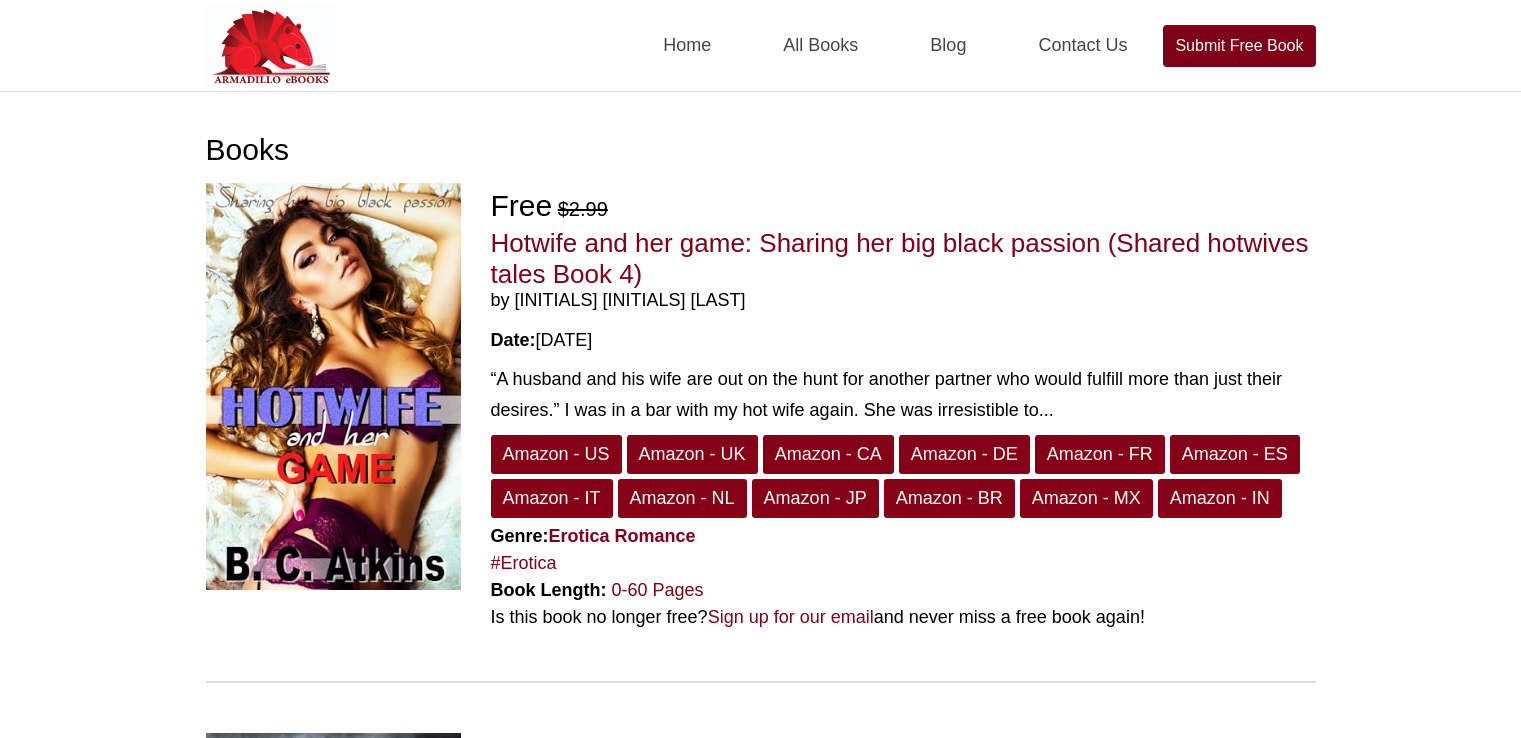 scroll, scrollTop: 0, scrollLeft: 0, axis: both 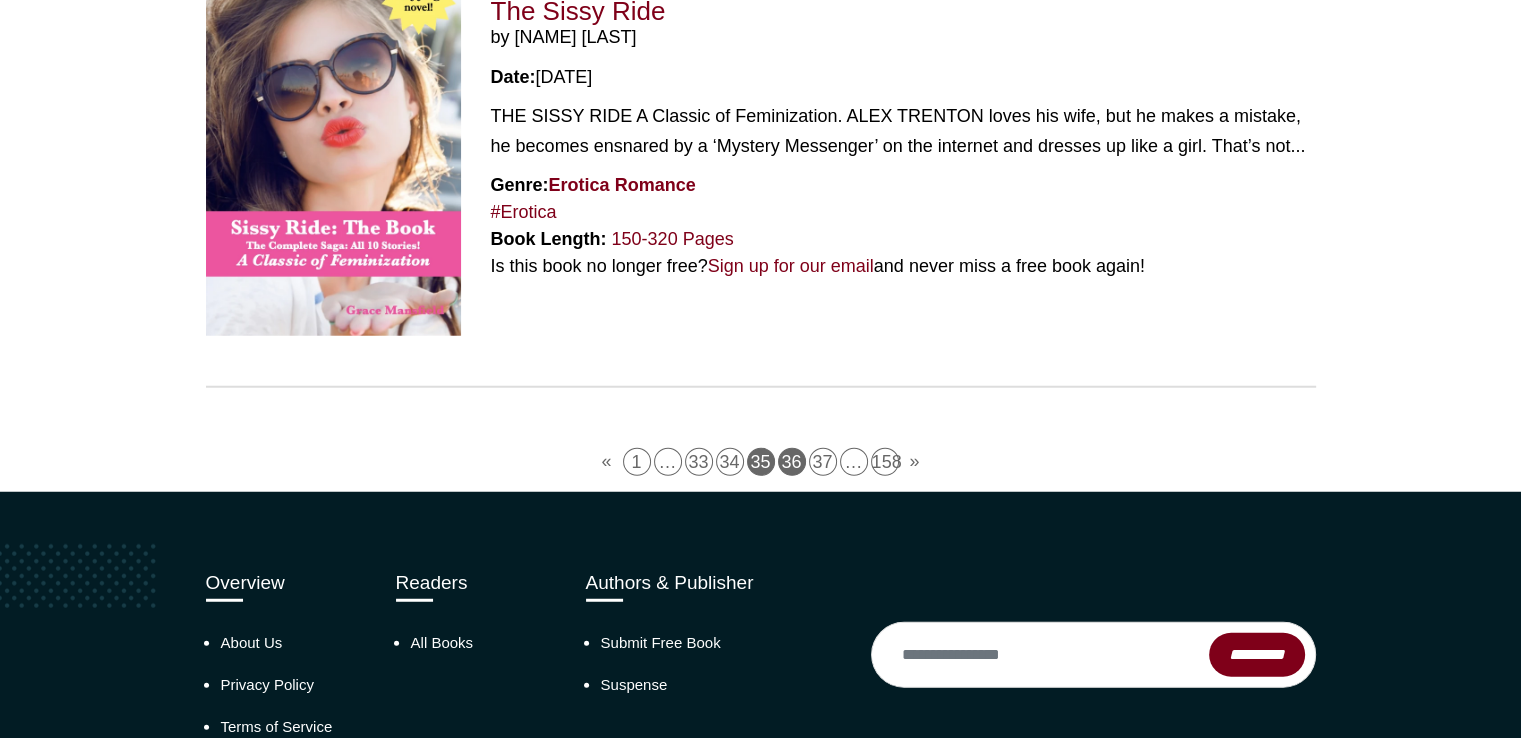 click on "36" at bounding box center [792, 462] 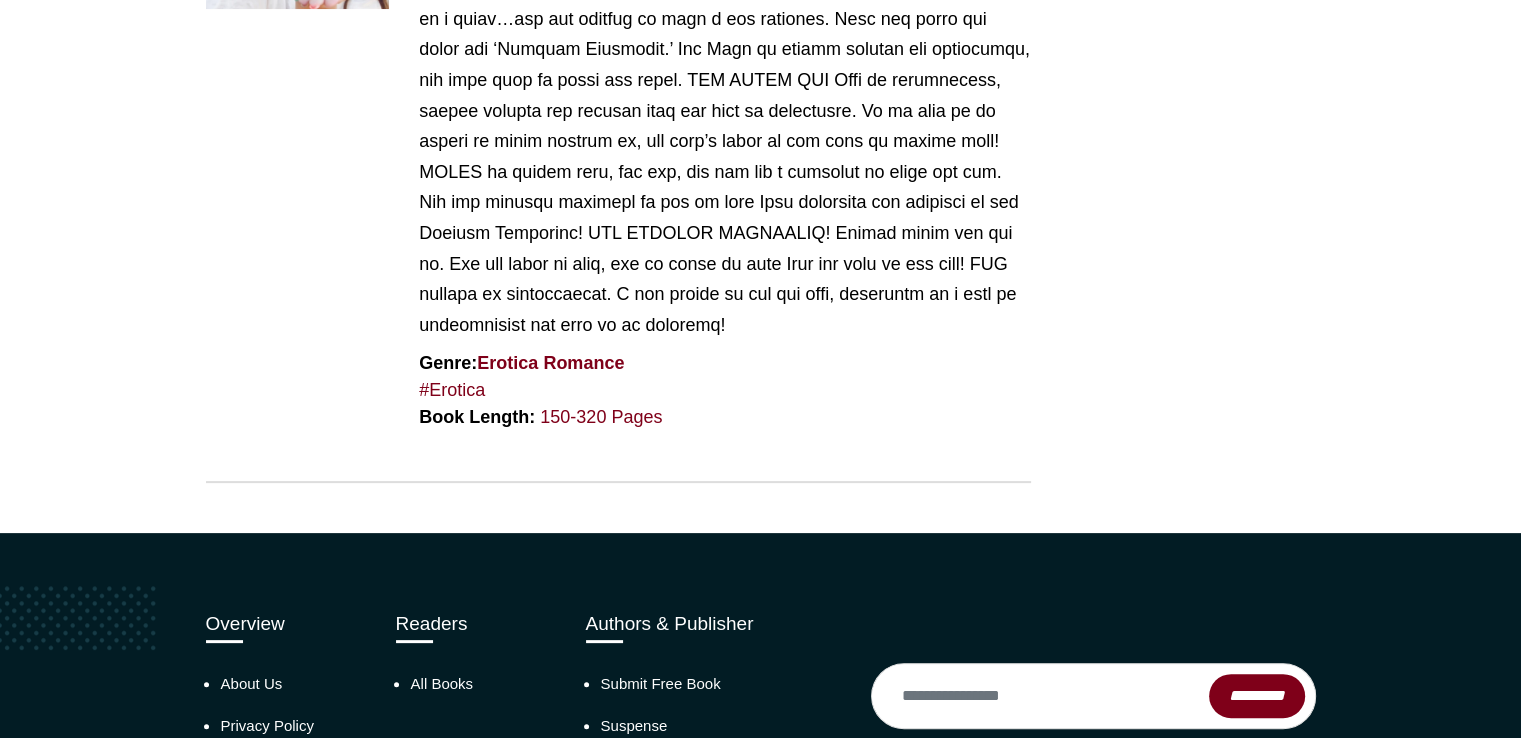 scroll, scrollTop: 0, scrollLeft: 0, axis: both 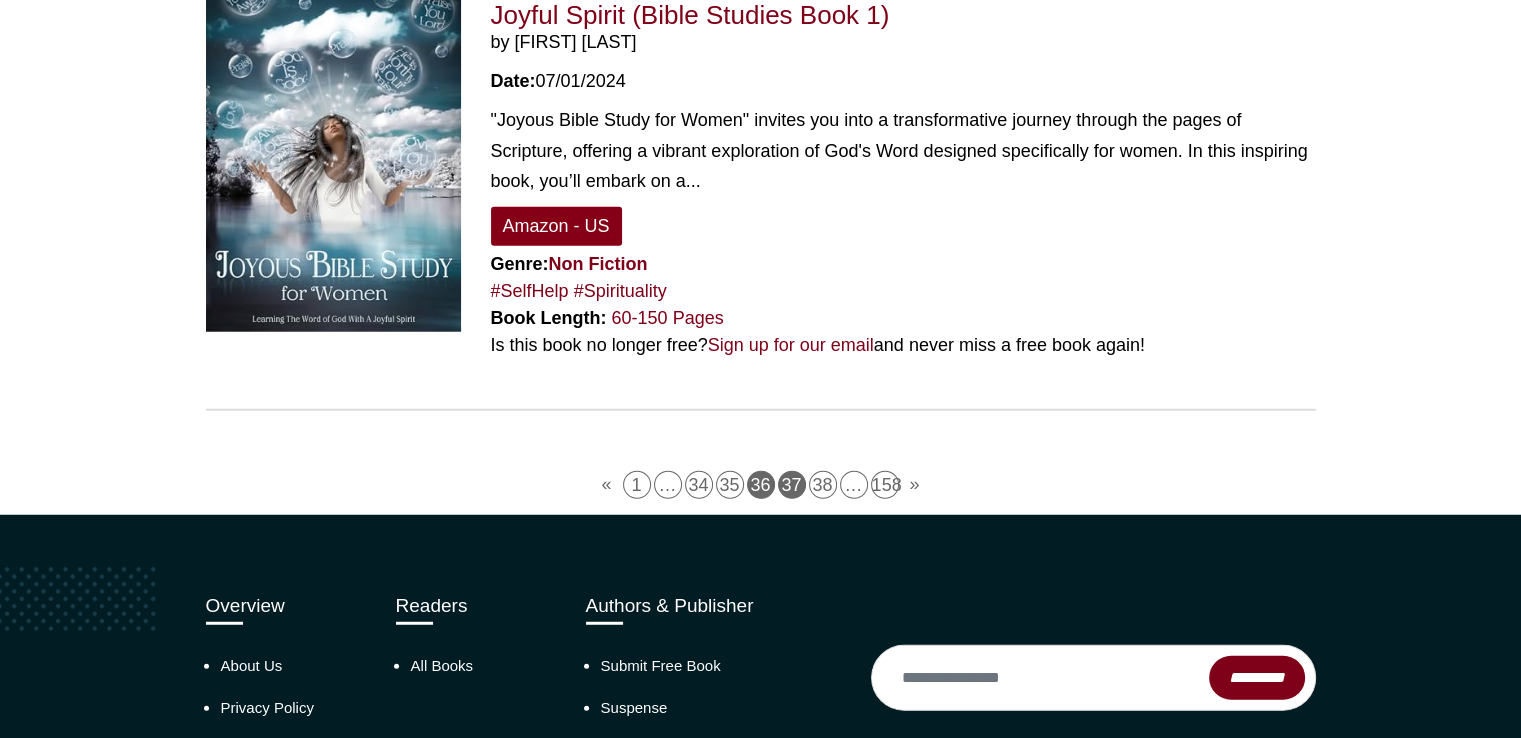 click on "37" at bounding box center [792, 485] 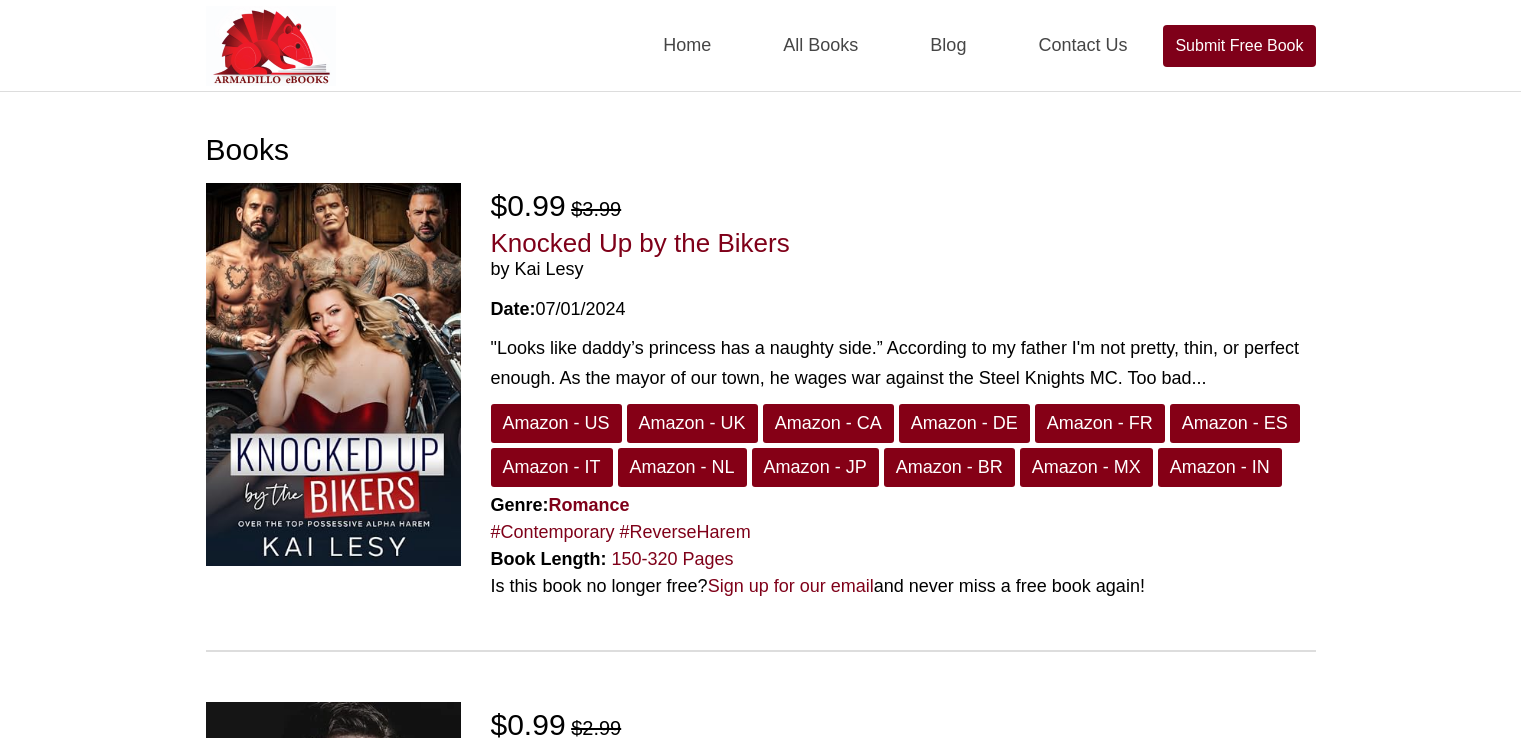 scroll, scrollTop: 0, scrollLeft: 0, axis: both 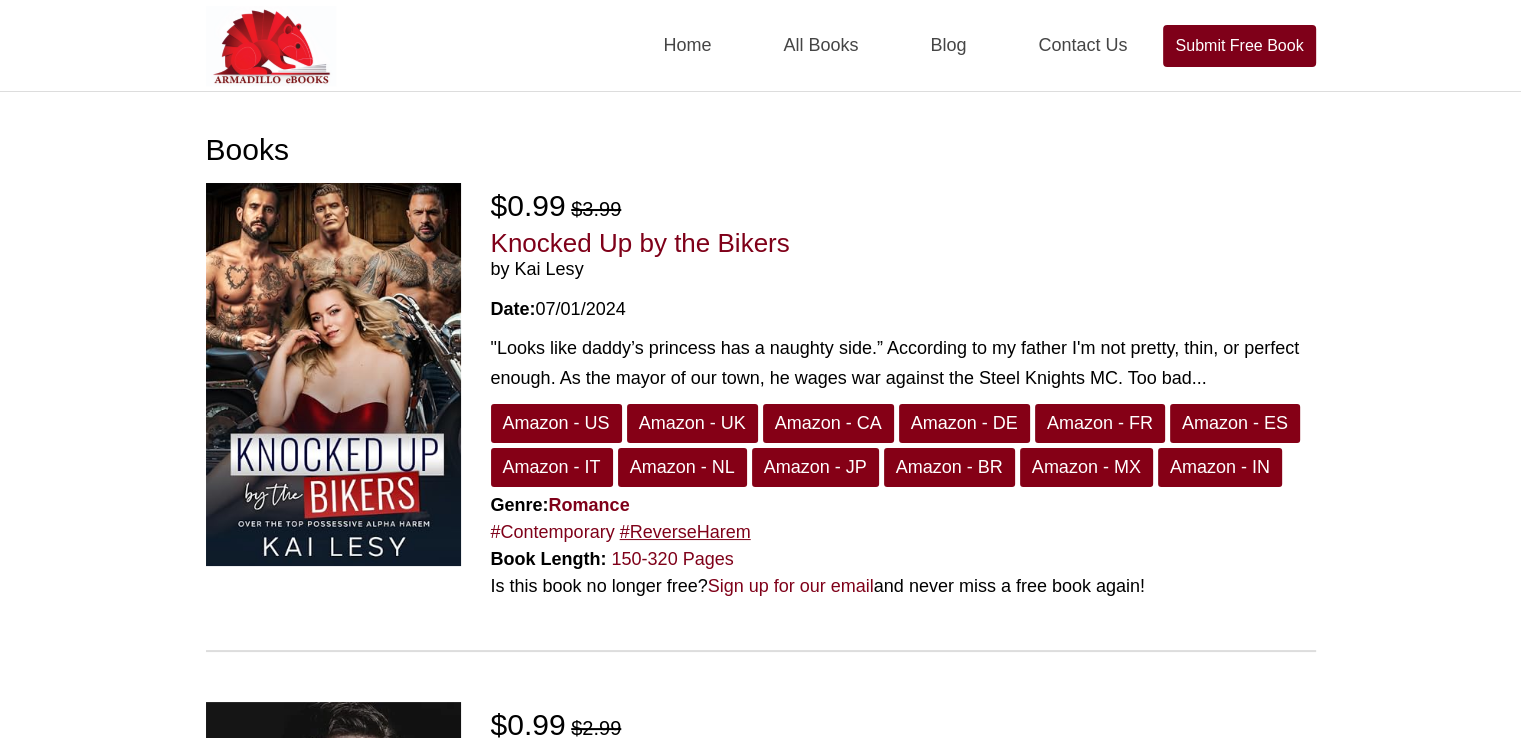 drag, startPoint x: 864, startPoint y: 523, endPoint x: 708, endPoint y: 536, distance: 156.54073 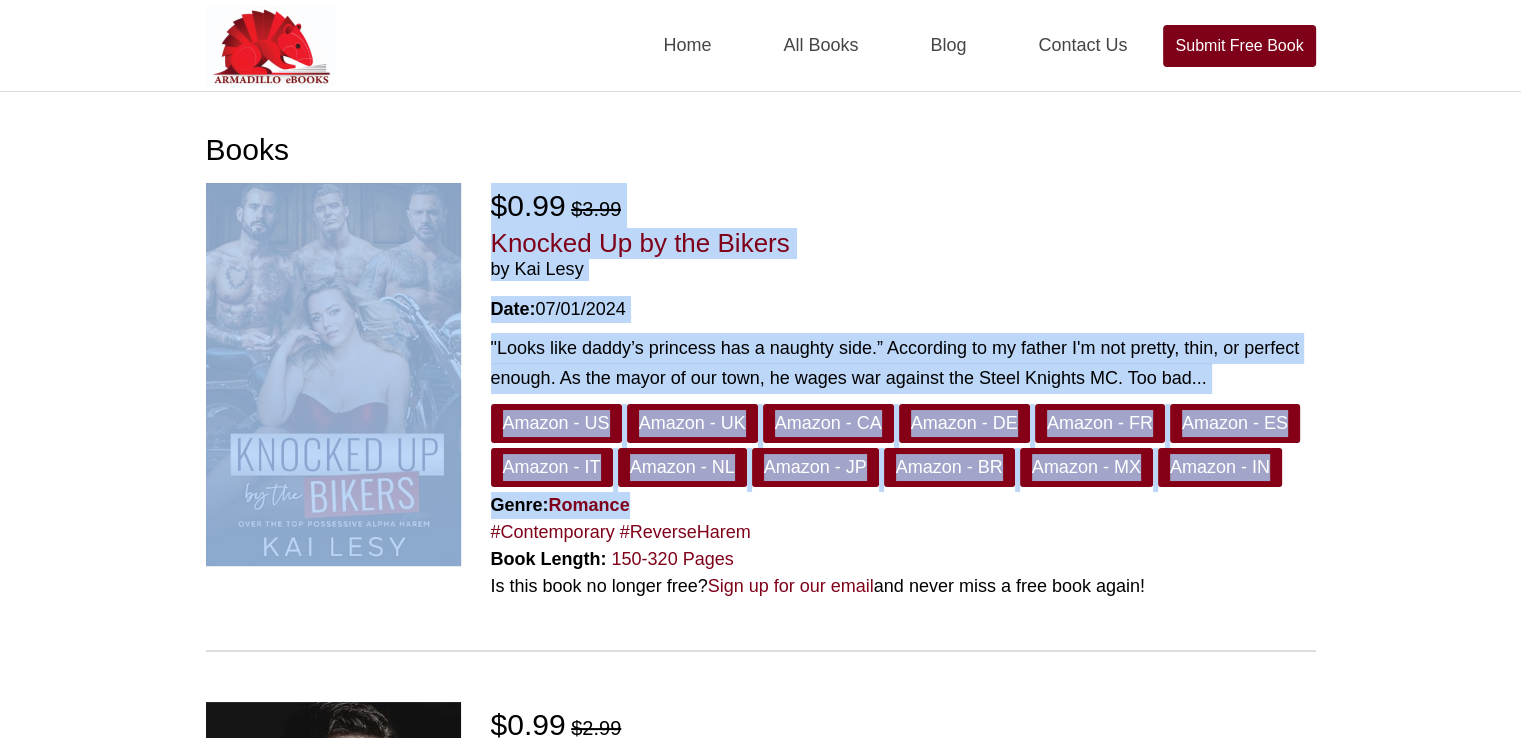 drag, startPoint x: 789, startPoint y: 489, endPoint x: 748, endPoint y: 153, distance: 338.49225 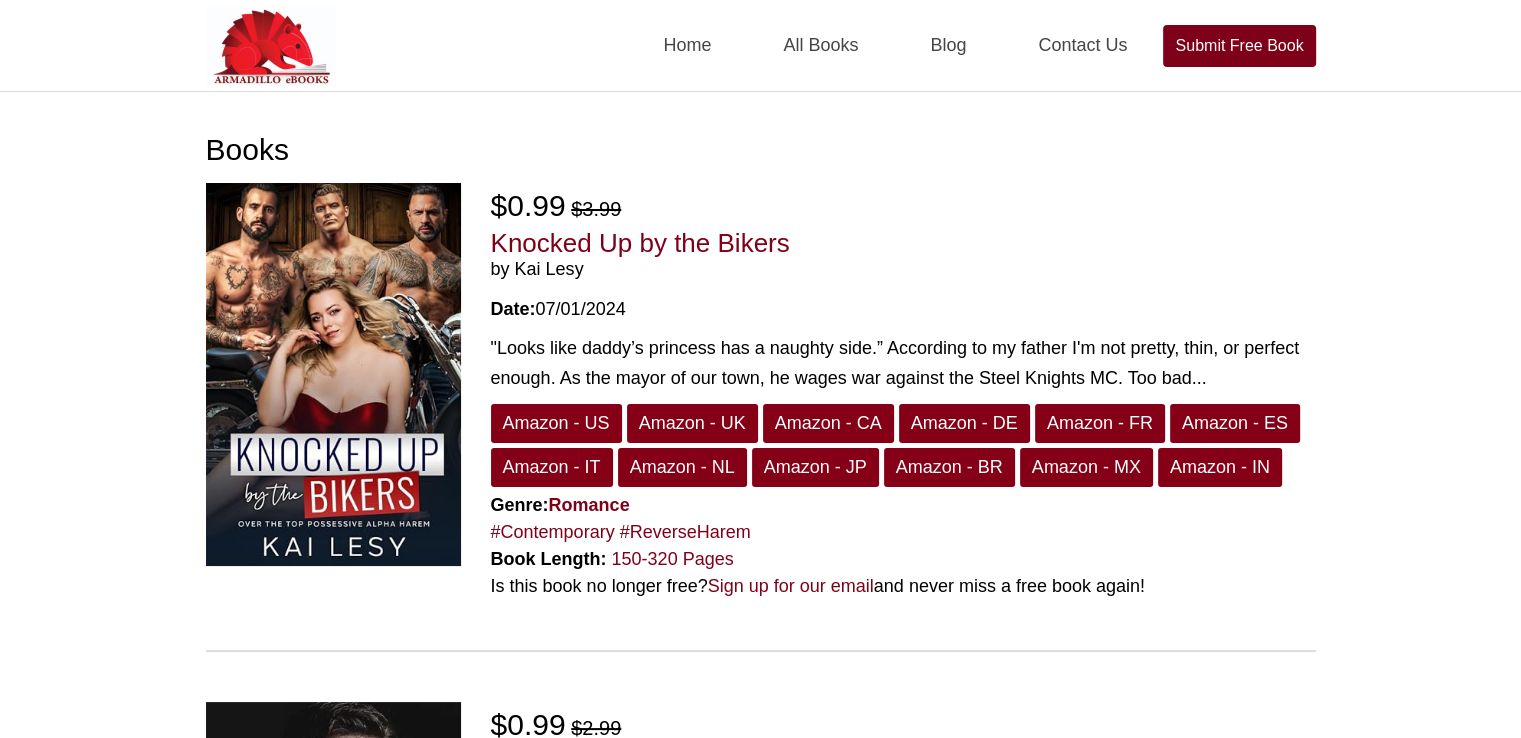 click on "Books
$0.99
$3.99
Knocked Up by the Bikers  by Kai Lesy
Date:  07/01/2024
"Looks like daddy’s princess has a naughty side.” According to my father I'm not pretty, thin, or perfect enough. As the mayor of our town, he wages war against the Steel Knights MC. Too bad...
Amazon - US
Amazon - UK
Amazon - CA
Amazon - DE
Amazon - FR
Amazon - ES
Amazon - IT
Amazon - NL
Amazon - JP
Amazon - BR
Amazon - MX
Amazon - IN
Genre:  Romance #Contemporary   #ReverseHarem
Book Length:   150-320 Pages
Is this book no longer free?  Sign up for our email  and never miss a free book again!
$0.99
$2.99
Baby for Daddy’s Billionaire Bestie  by Eliza Sloane
Date:  06/30/2024
Amazon - US
Amazon - UK" at bounding box center (760, 2866) 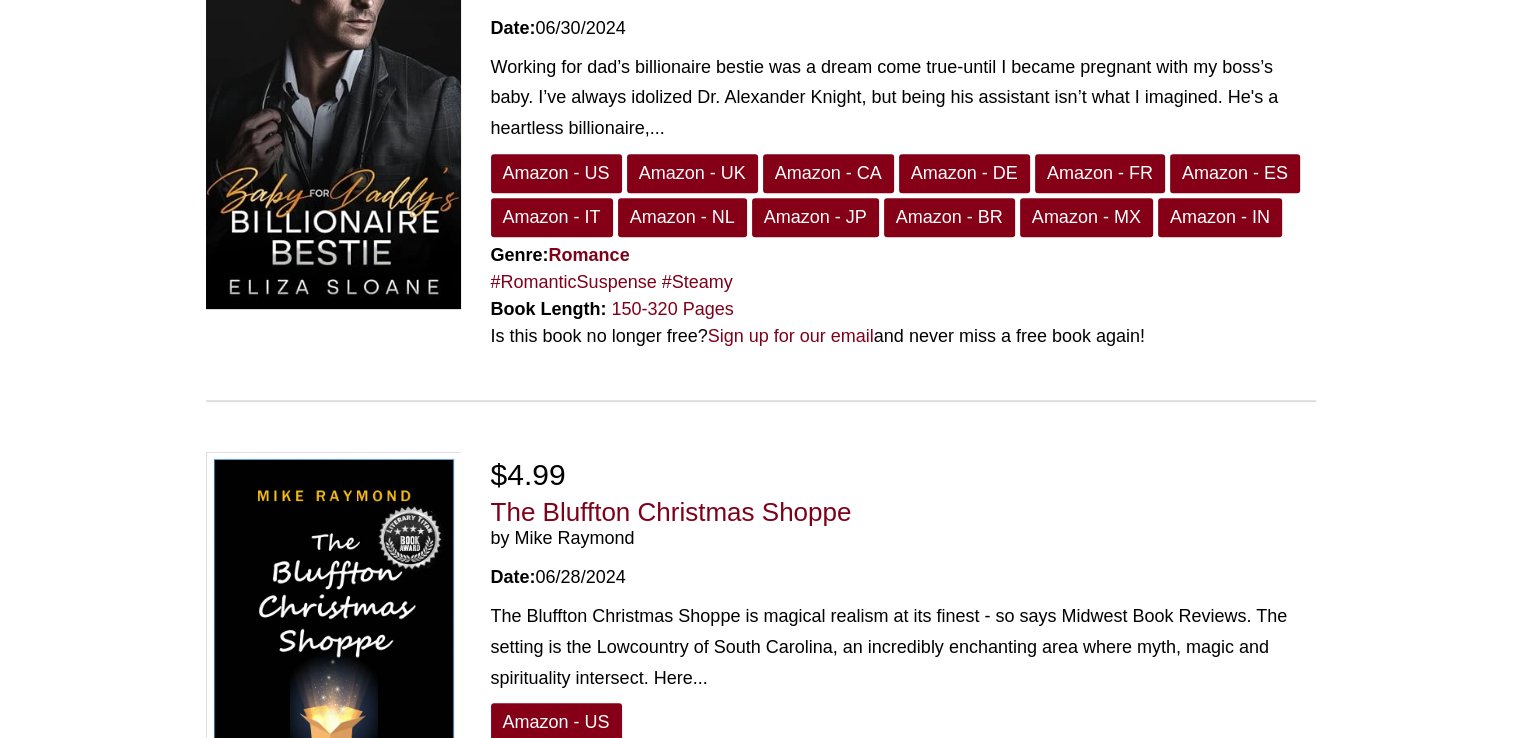 scroll, scrollTop: 1200, scrollLeft: 0, axis: vertical 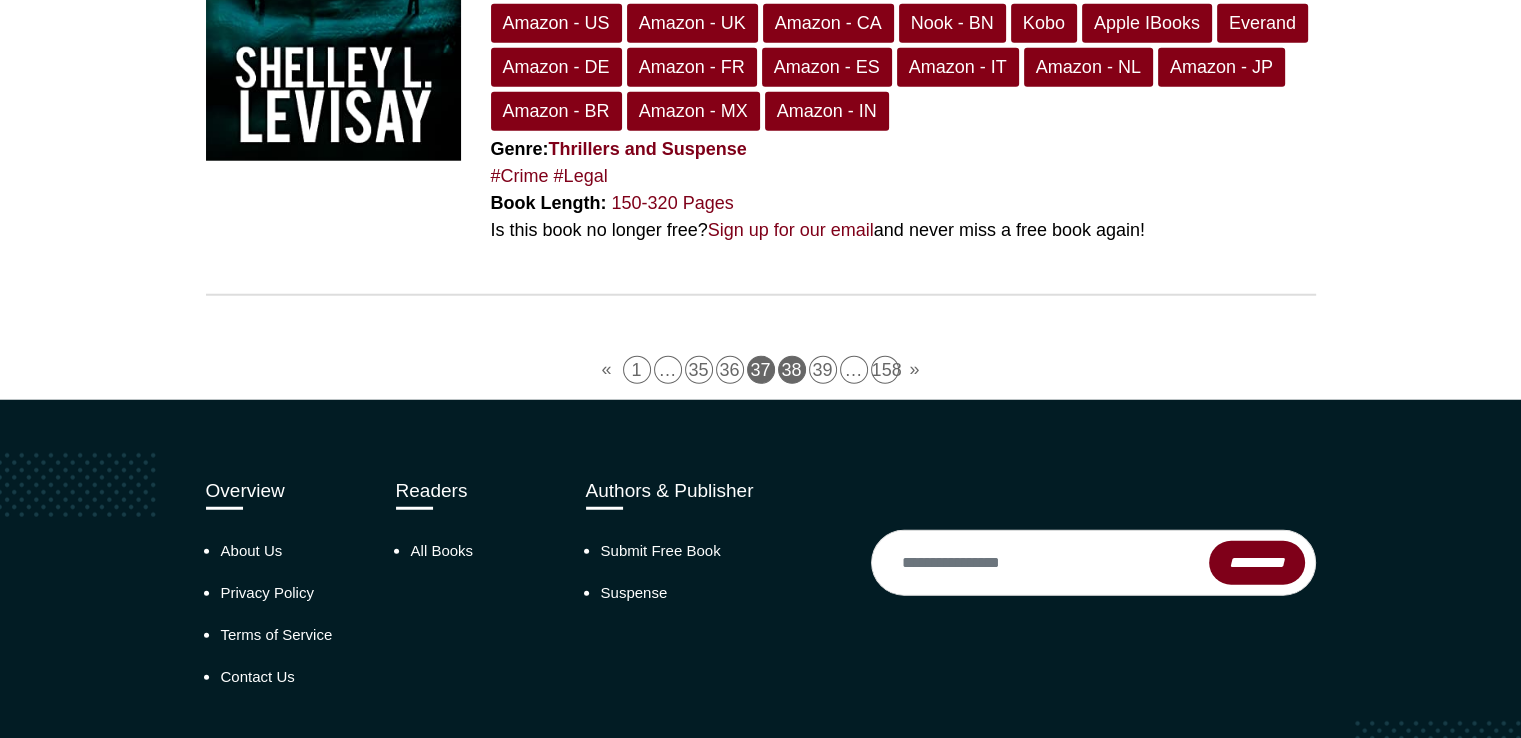 click on "38" at bounding box center (792, 370) 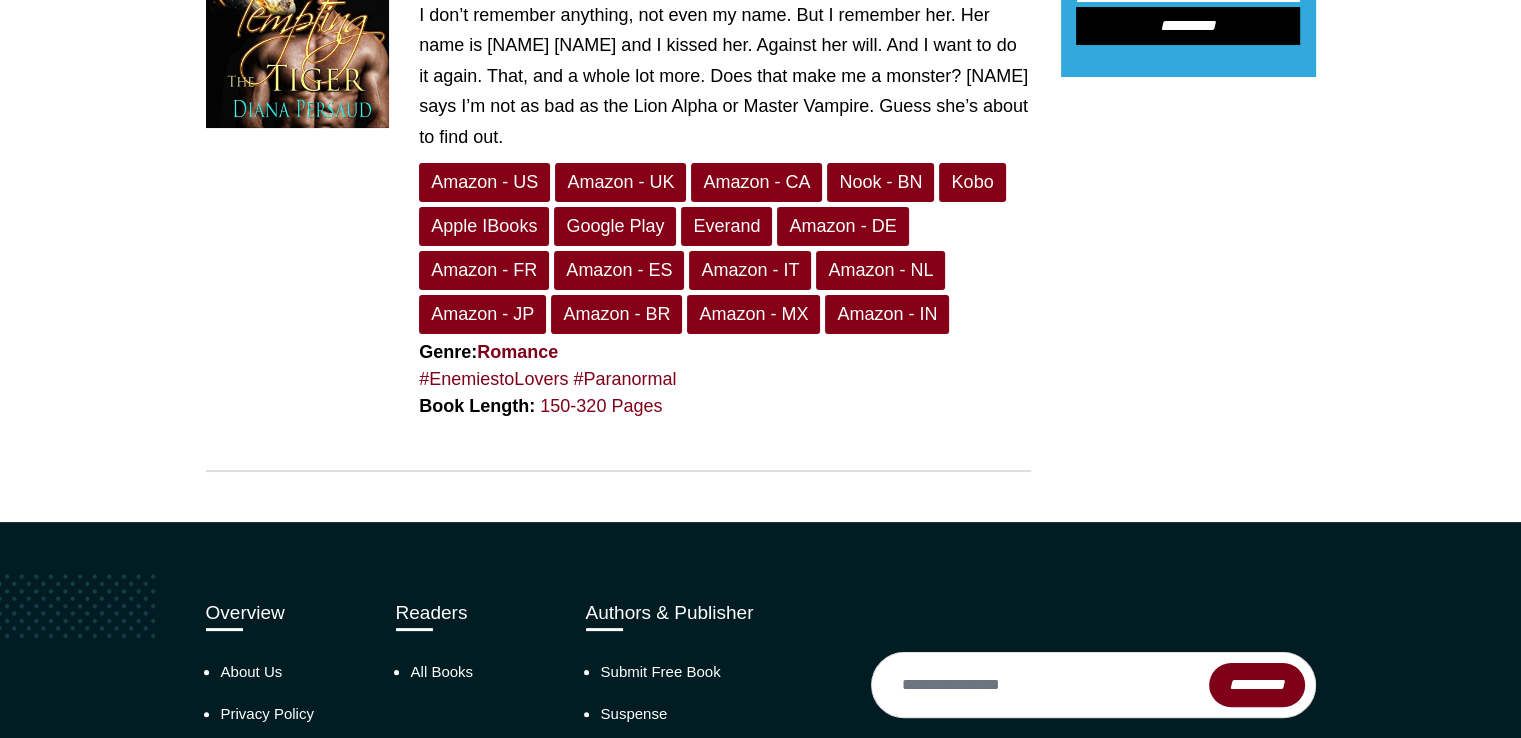 scroll, scrollTop: 0, scrollLeft: 0, axis: both 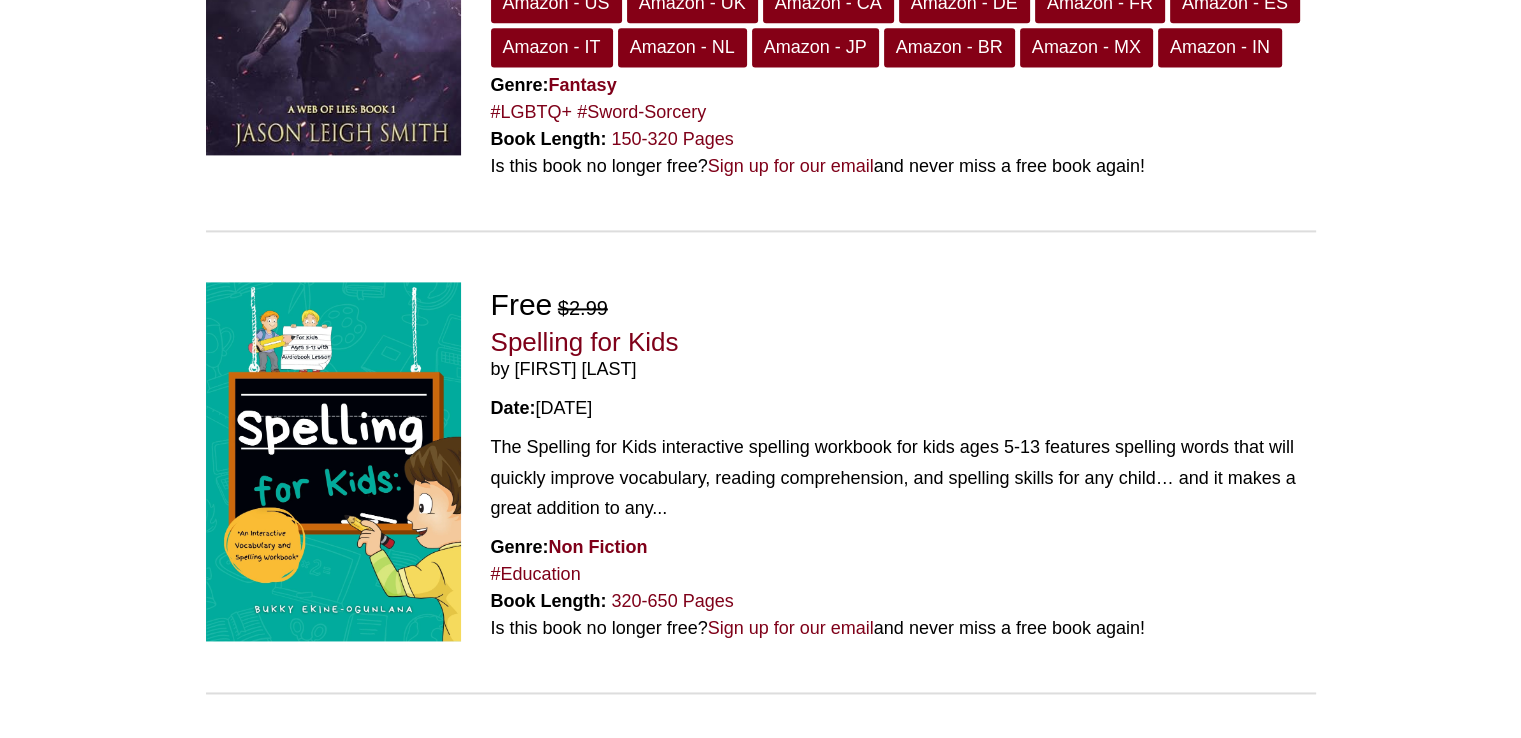 drag, startPoint x: 612, startPoint y: 345, endPoint x: 1357, endPoint y: 563, distance: 776.2403 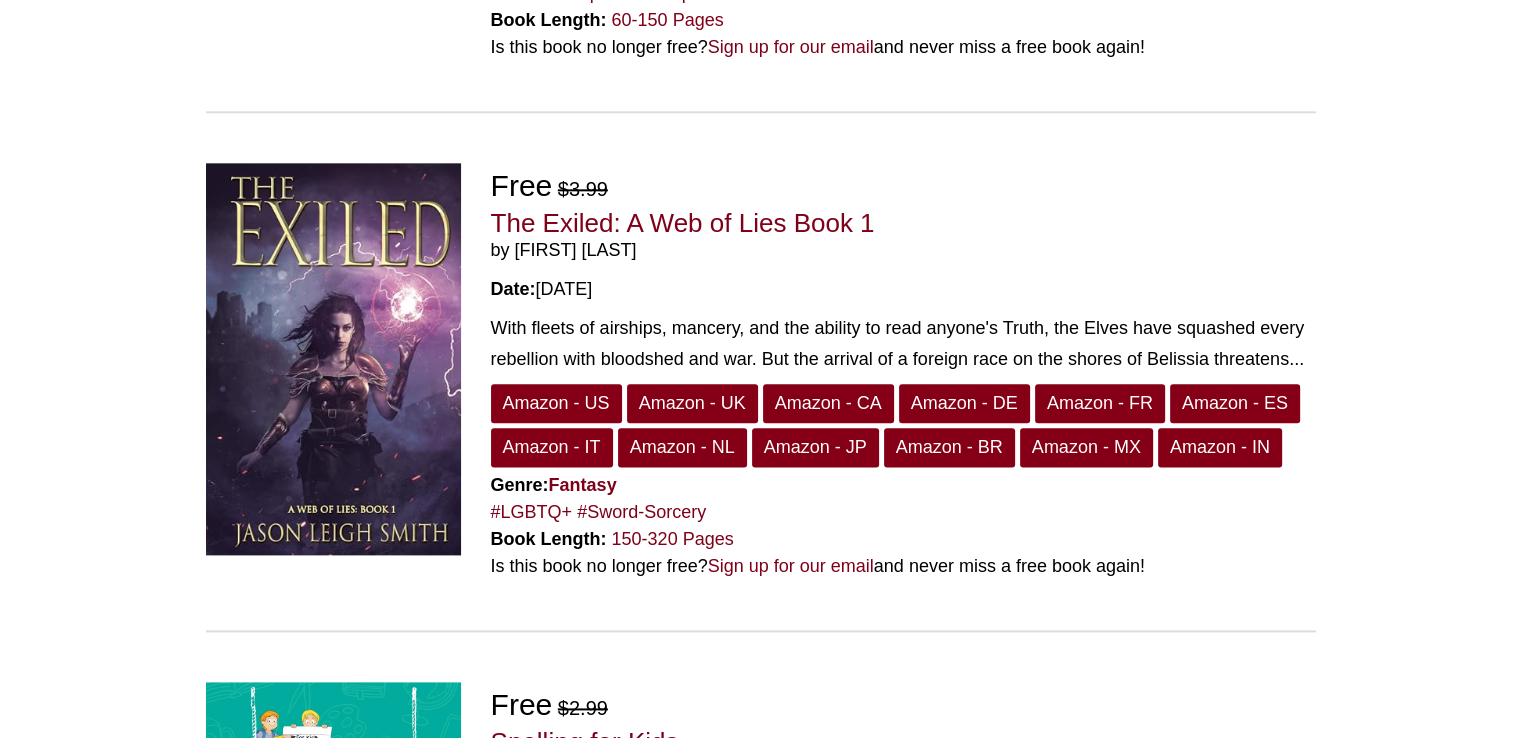 scroll, scrollTop: 2800, scrollLeft: 0, axis: vertical 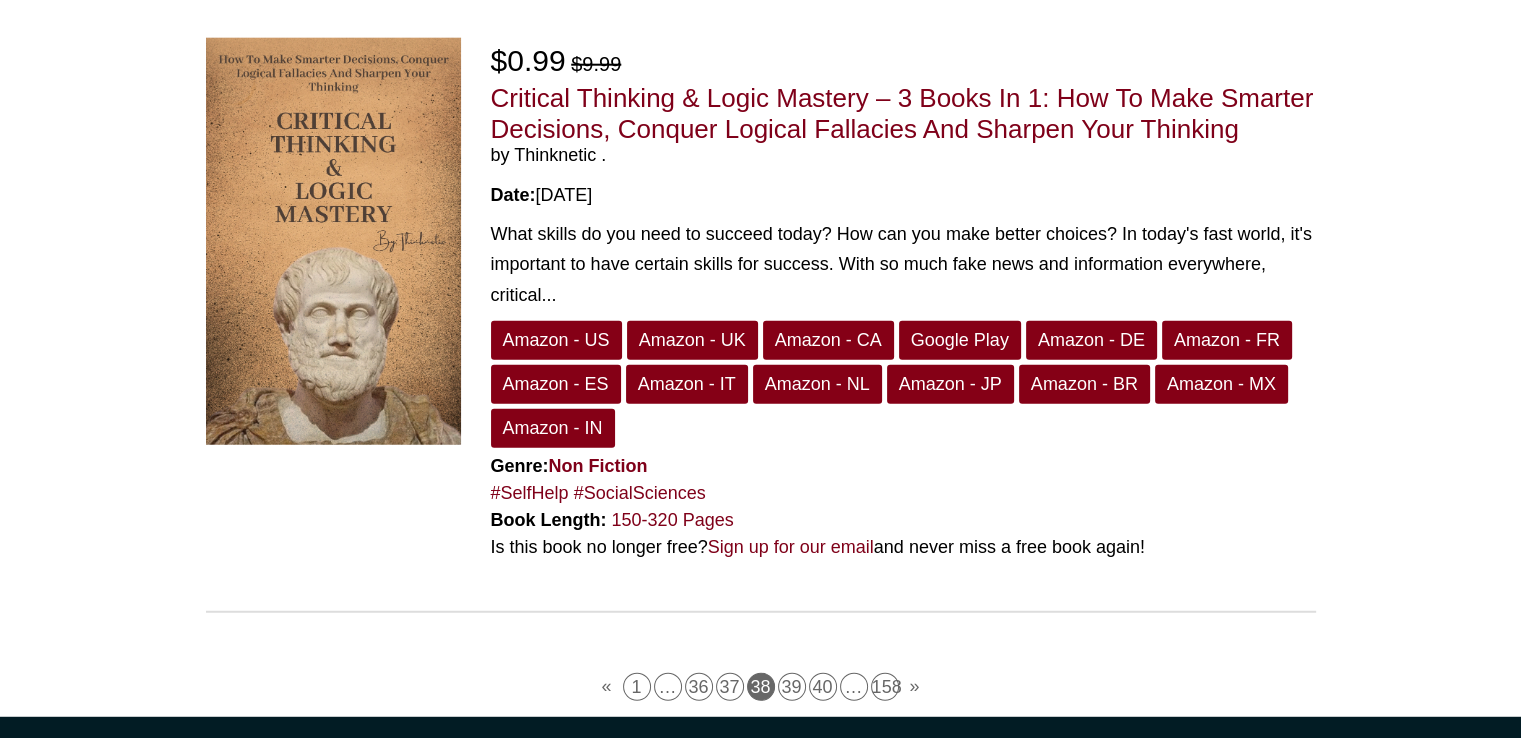 click on "Books
$0.99
$9.99
How To Self-Learn Anything: Must-Have Self-Learning Tools To Become An Expert In Anything (Self-Learning Mastery)  by Thinknetic .
Date:  06/25/2024
Imagine waking up every day excited to dive deep into the world of knowledge, mastering new skills effortlessly, and becoming an expert in whatever piques your interest. "How To Self-Learn Anything" is your ultimate guide,...
Amazon - US
Amazon - UK
Amazon - CA
Google Play
Smashwords
Amazon - DE
Amazon - FR
Amazon - ES
Amazon - IT
Amazon - NL
Amazon - JP
Amazon - BR
Amazon - MX
Amazon - IN
Genre:  Non Fiction #Education   #SelfHelp
Book Length:   150-320 Pages
Is this book no longer free?  Sign up for our email  and never miss a free book again!
$0.99" at bounding box center [760, -2176] 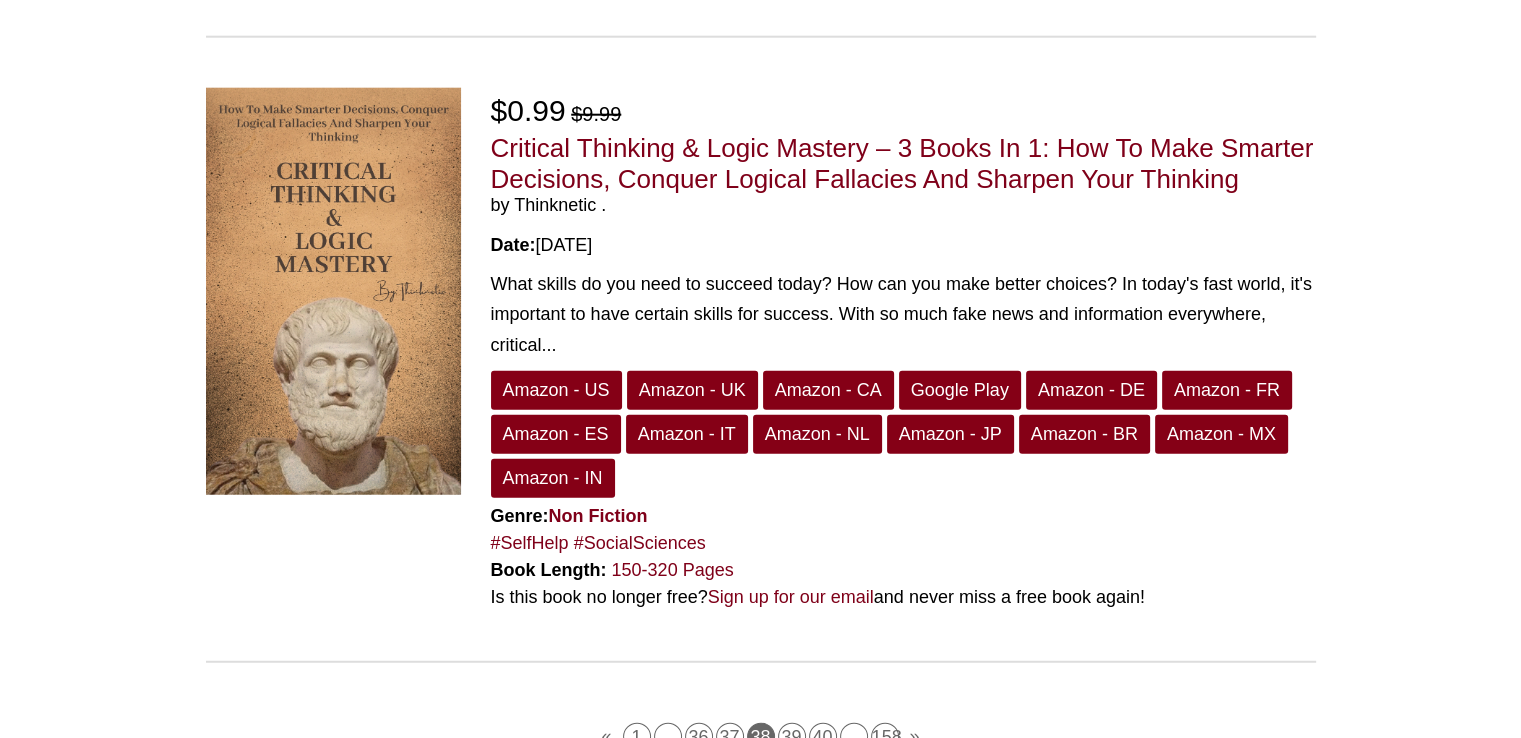 scroll, scrollTop: 5612, scrollLeft: 0, axis: vertical 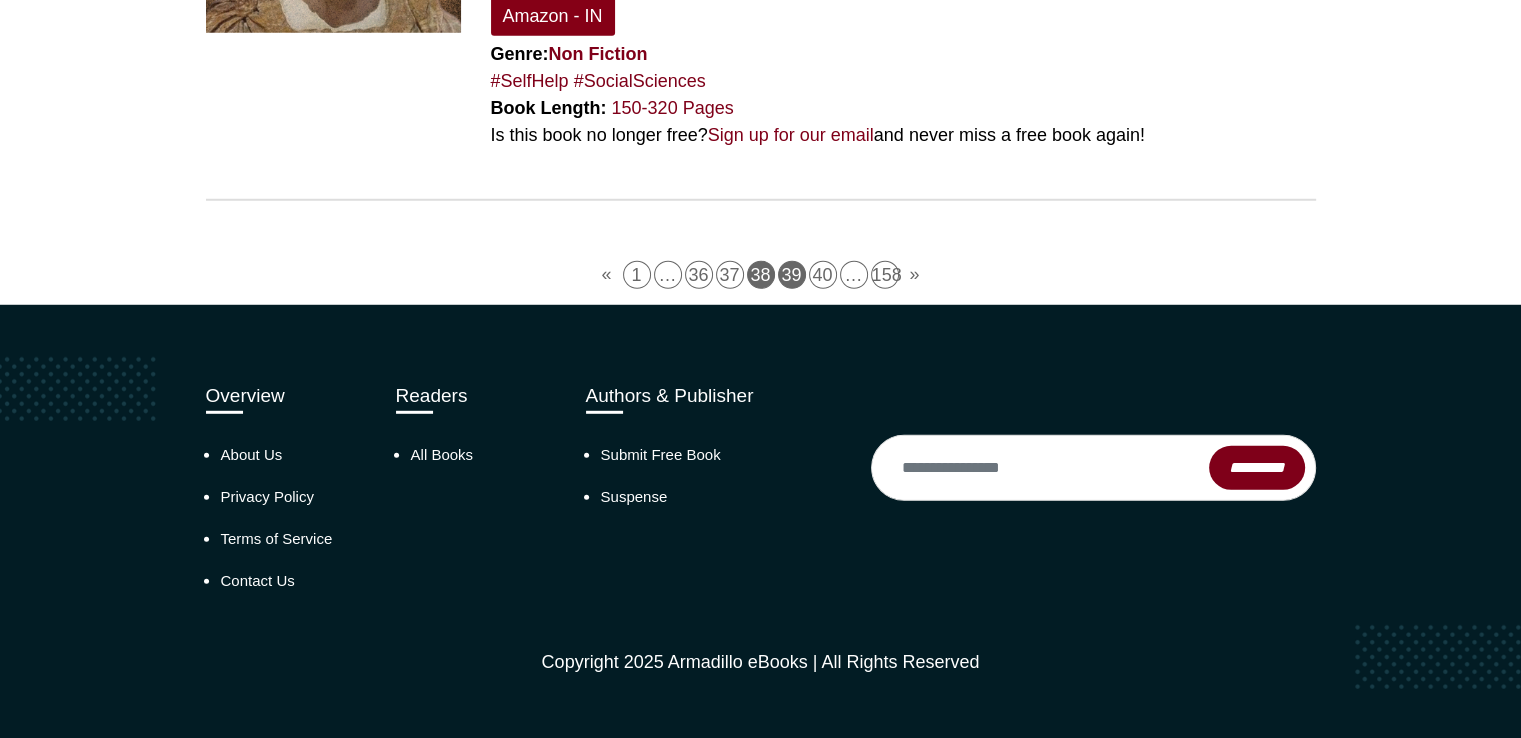 click on "39" at bounding box center (792, 275) 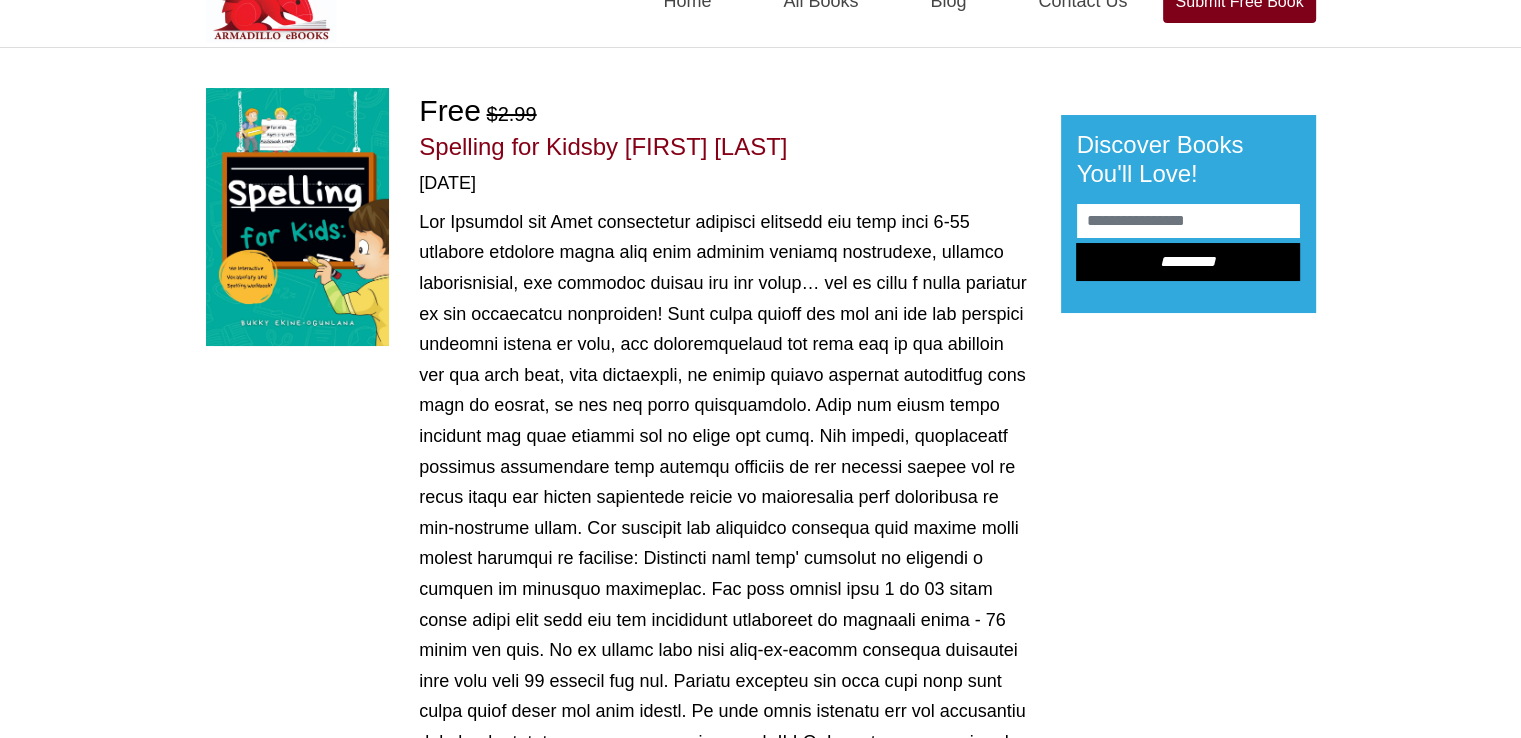 scroll, scrollTop: 0, scrollLeft: 0, axis: both 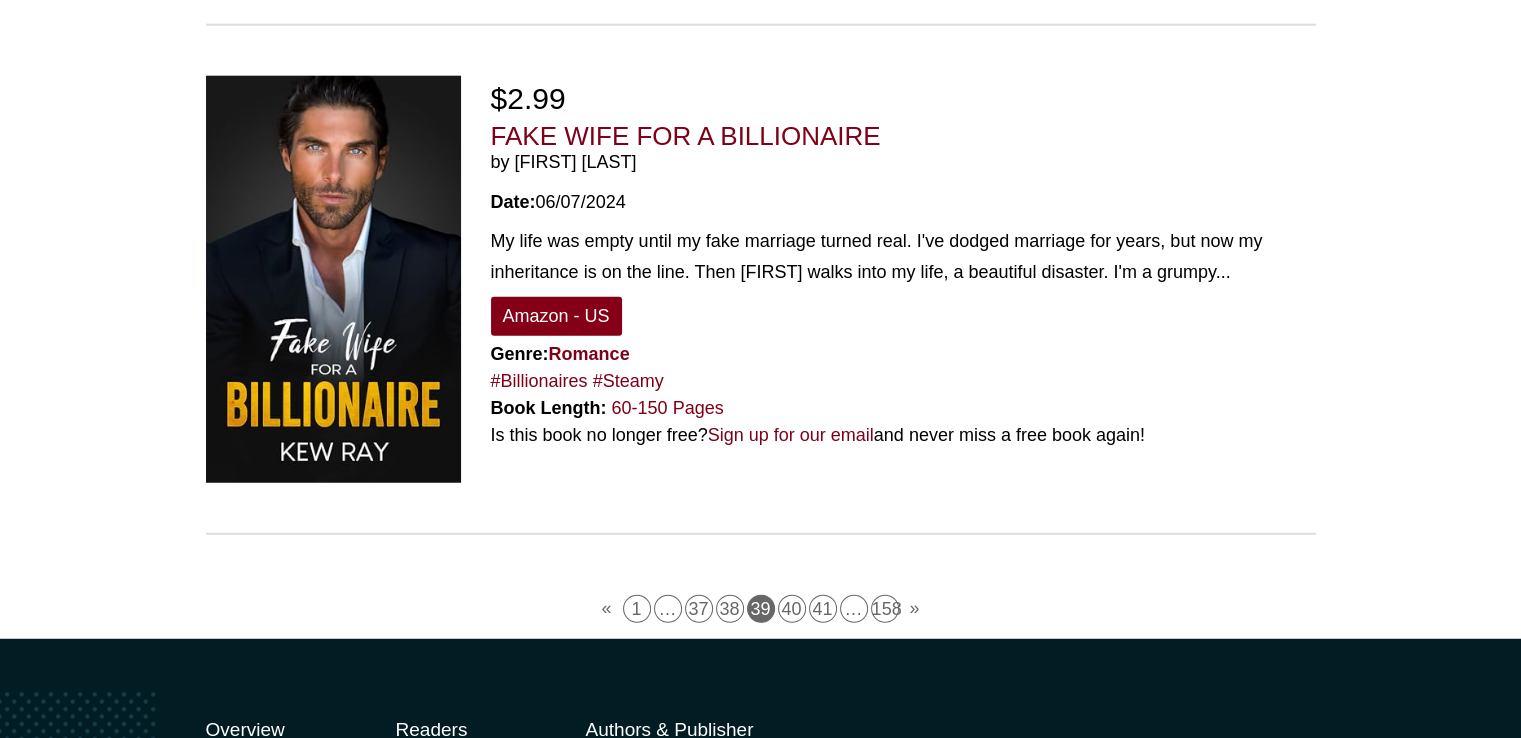 click on "40" at bounding box center (792, 609) 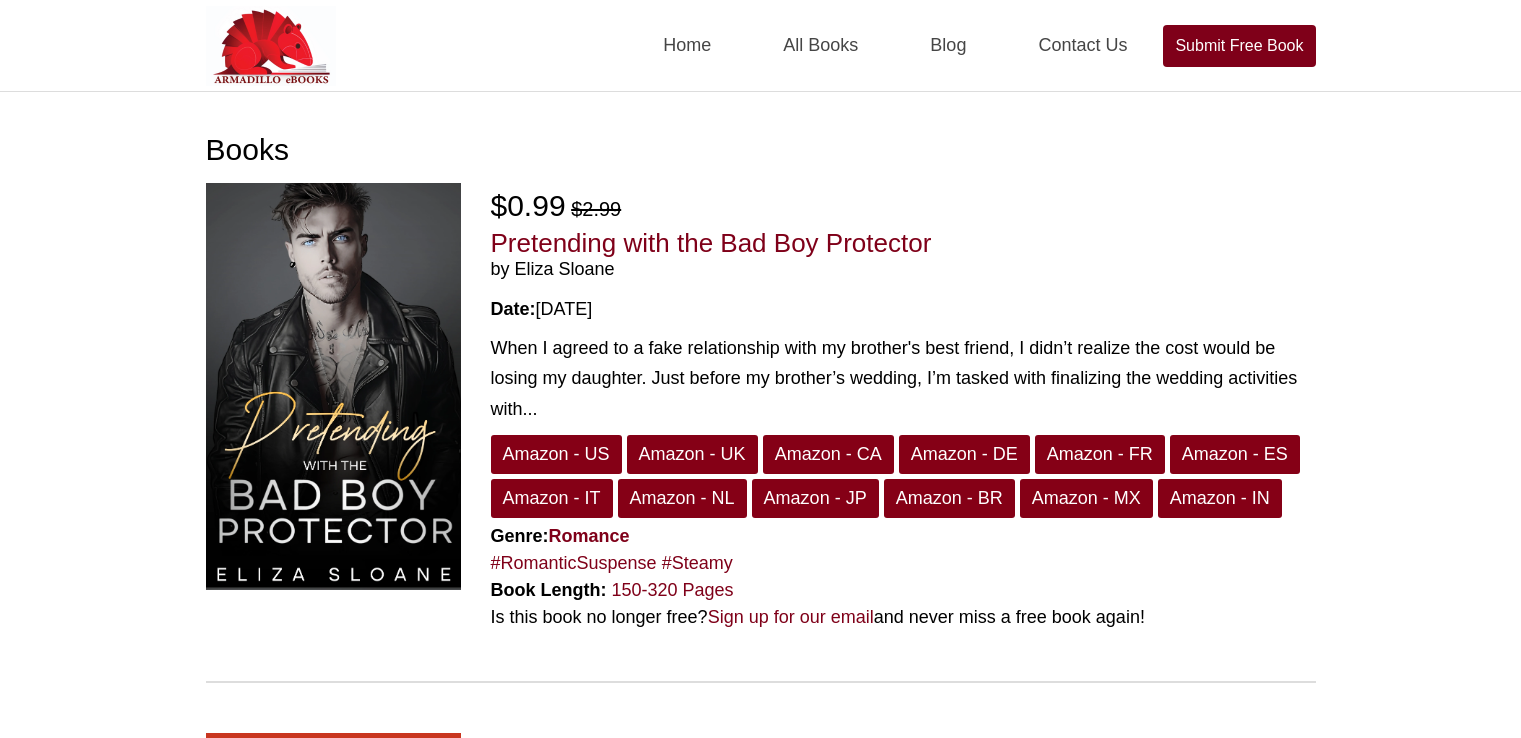 scroll, scrollTop: 0, scrollLeft: 0, axis: both 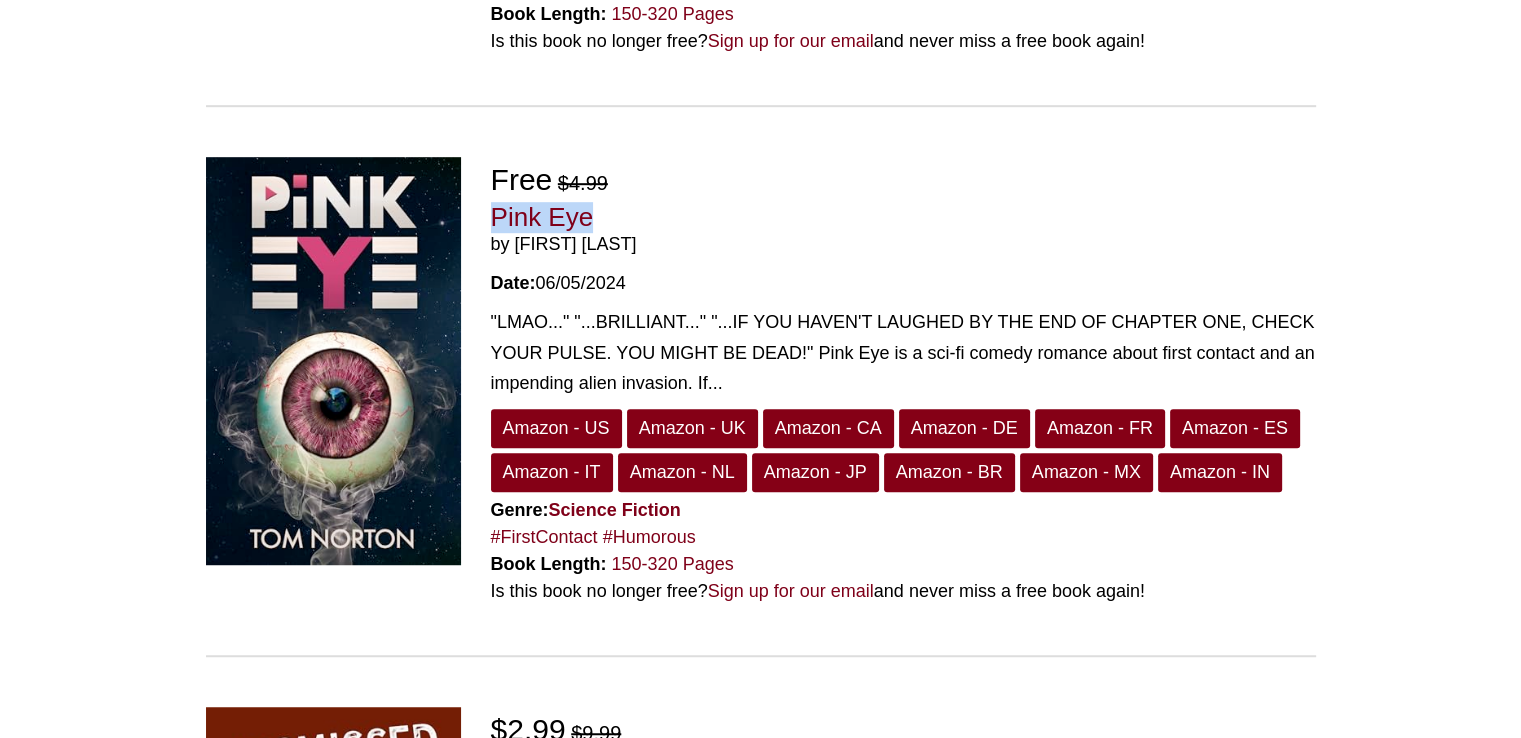 drag, startPoint x: 484, startPoint y: 210, endPoint x: 597, endPoint y: 209, distance: 113.004425 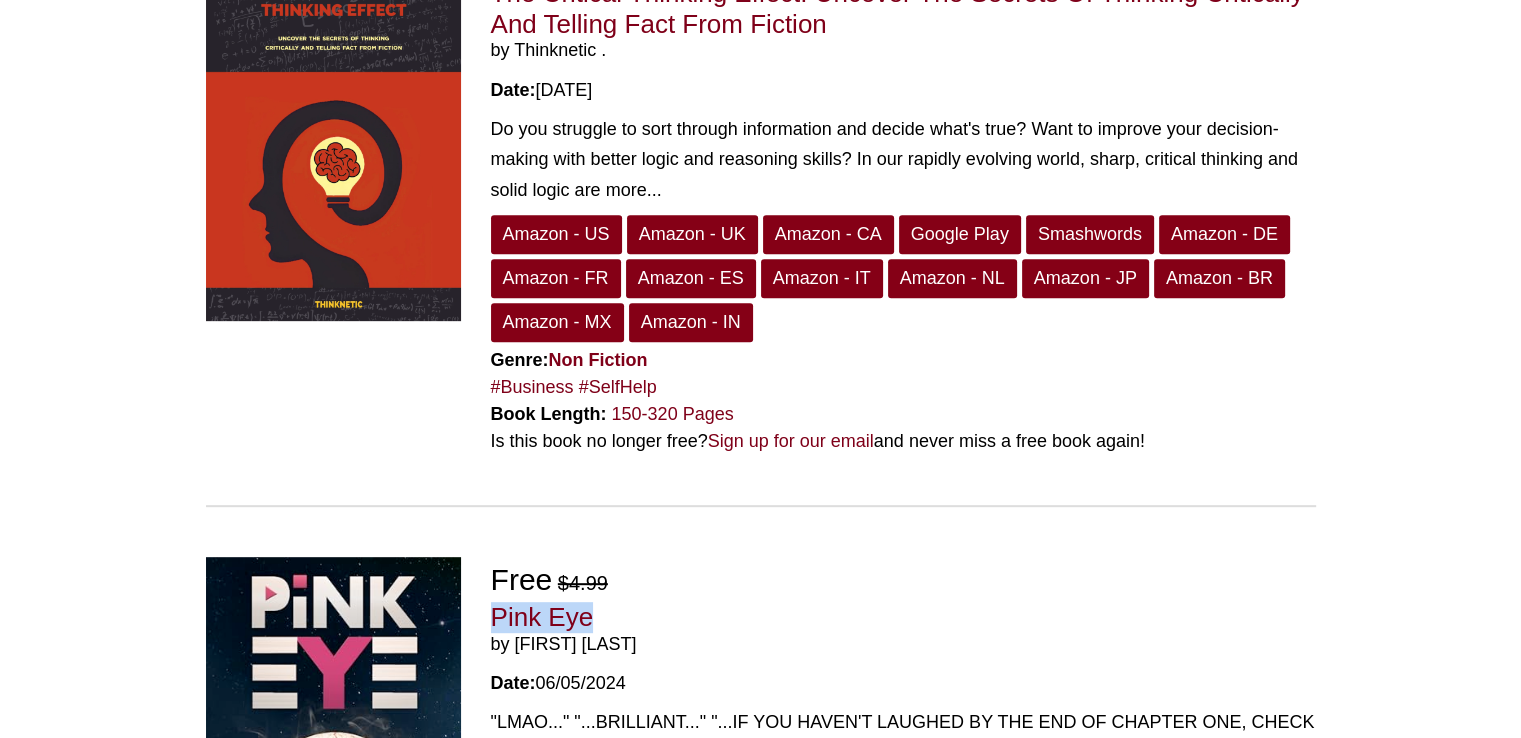 scroll, scrollTop: 1200, scrollLeft: 0, axis: vertical 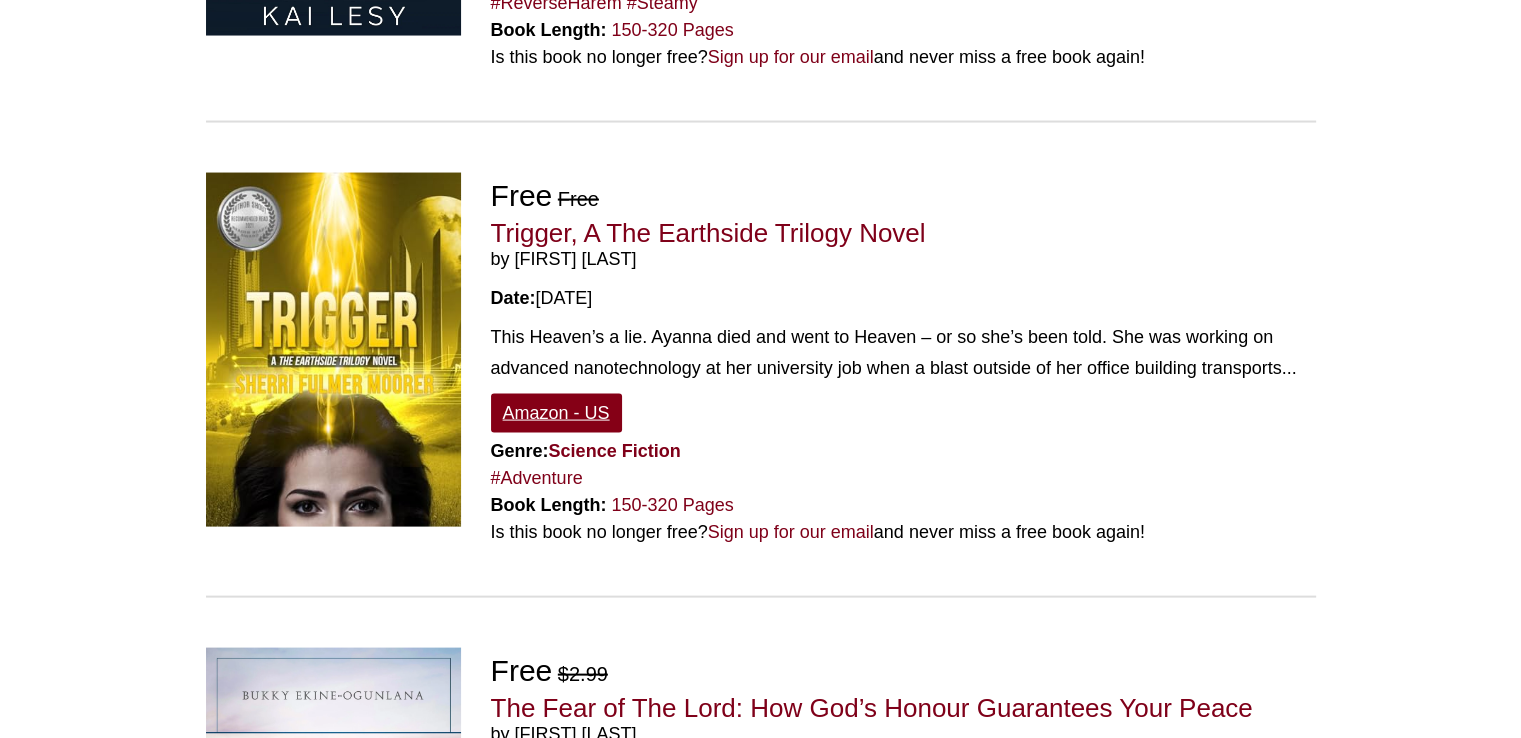 click on "Amazon - US" at bounding box center [556, 413] 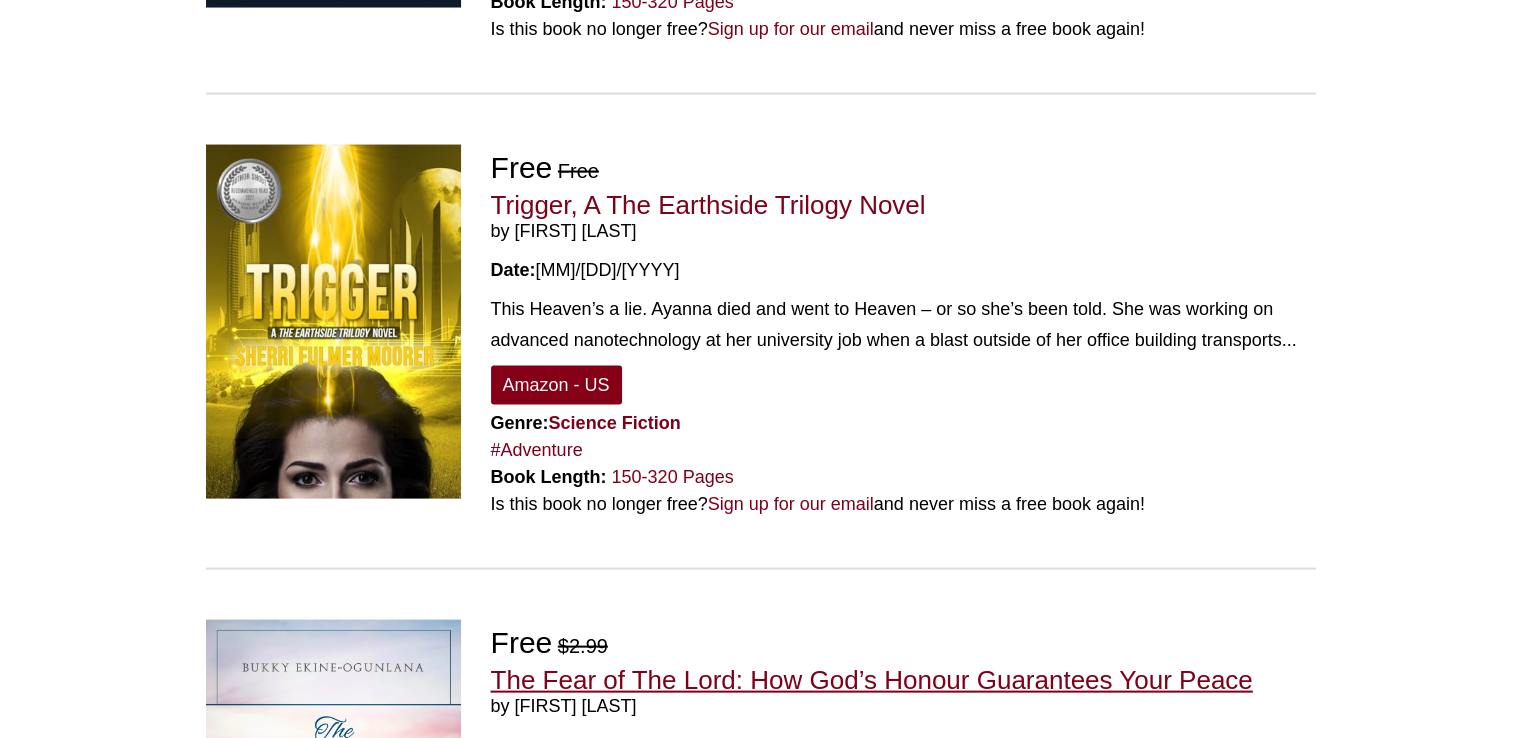 scroll, scrollTop: 4400, scrollLeft: 0, axis: vertical 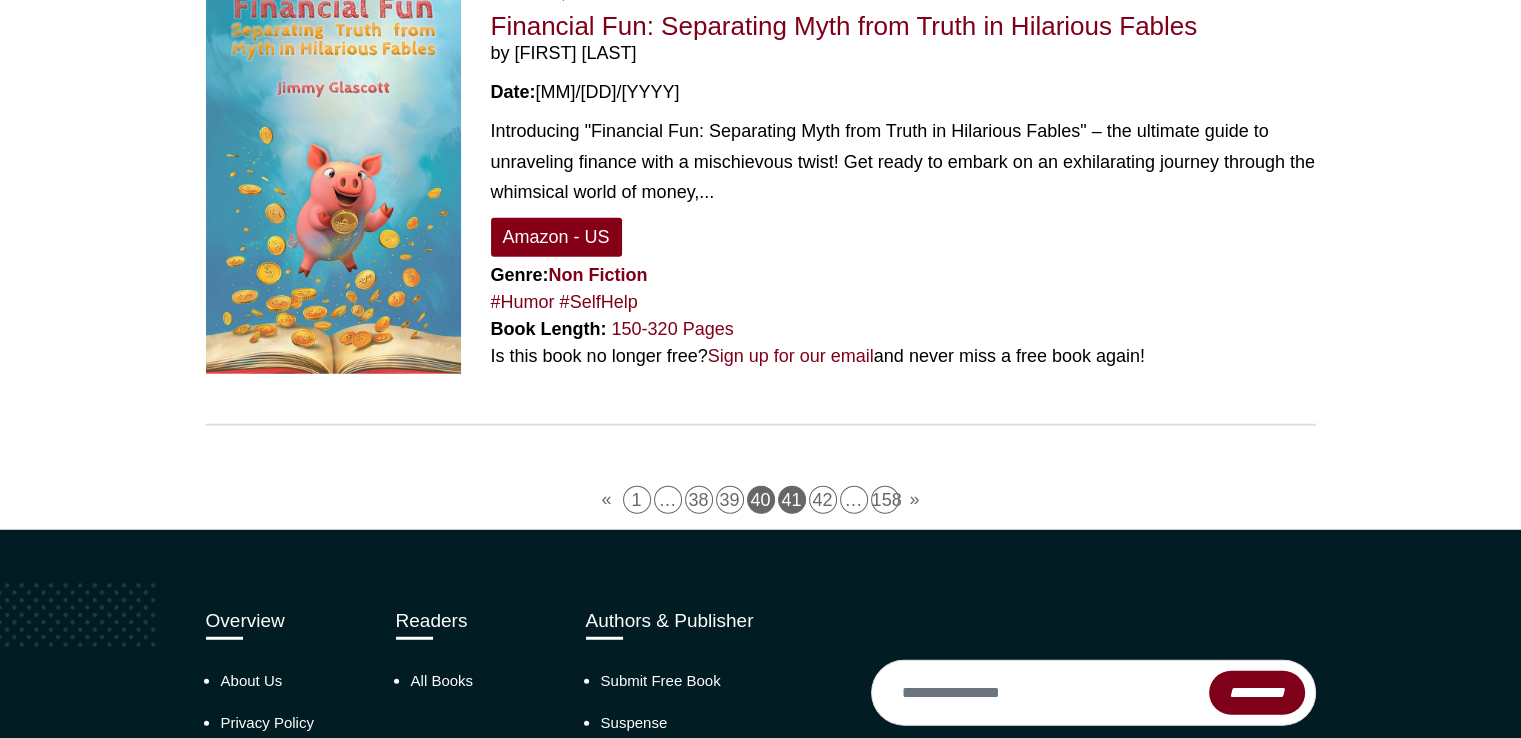 click on "41" at bounding box center (792, 500) 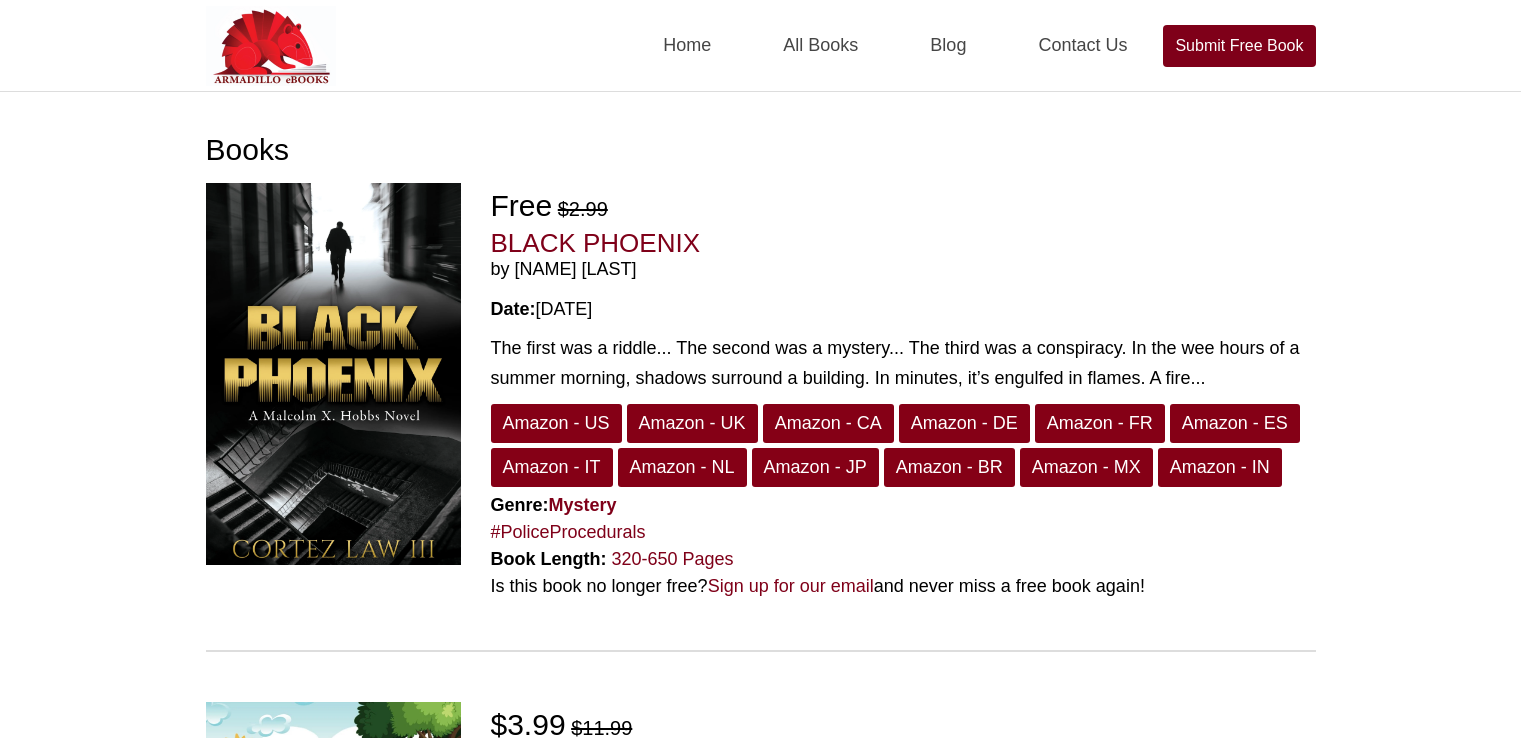 scroll, scrollTop: 0, scrollLeft: 0, axis: both 